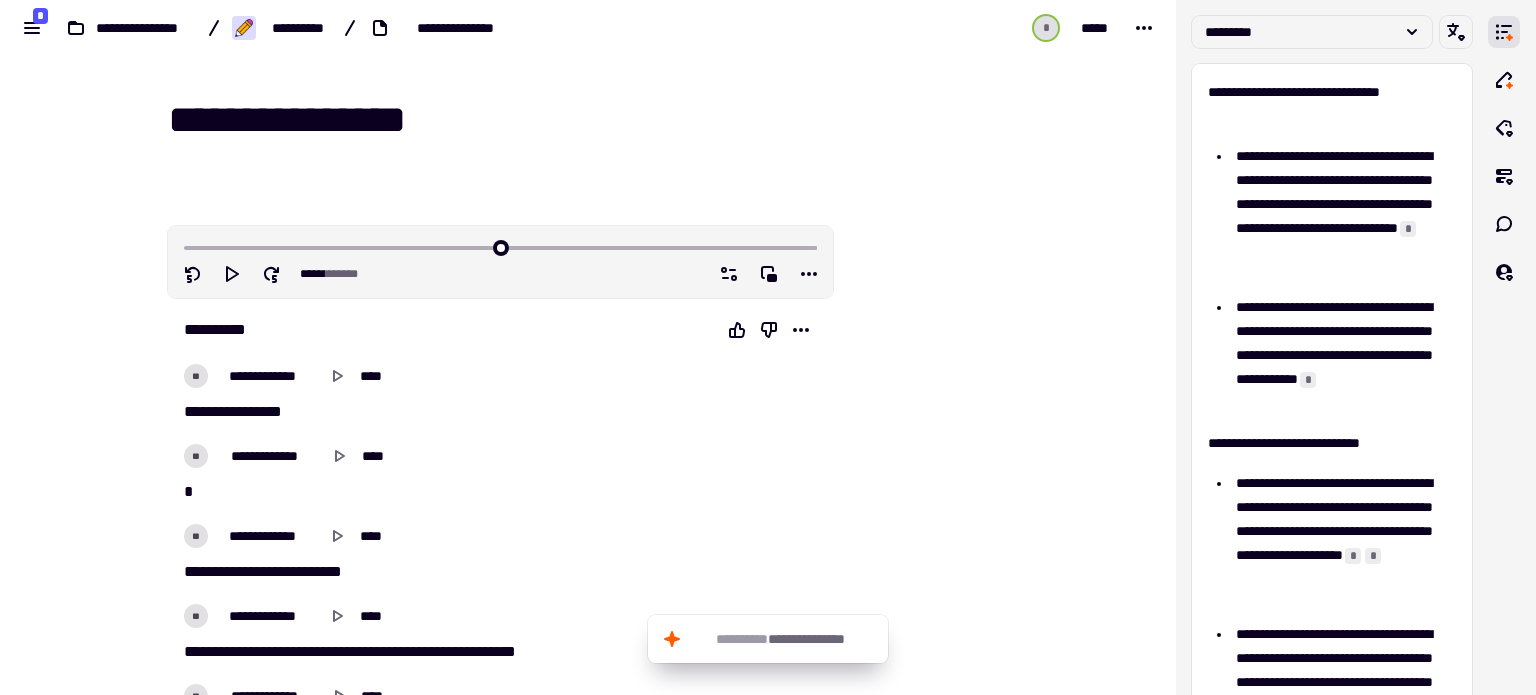 scroll, scrollTop: 0, scrollLeft: 0, axis: both 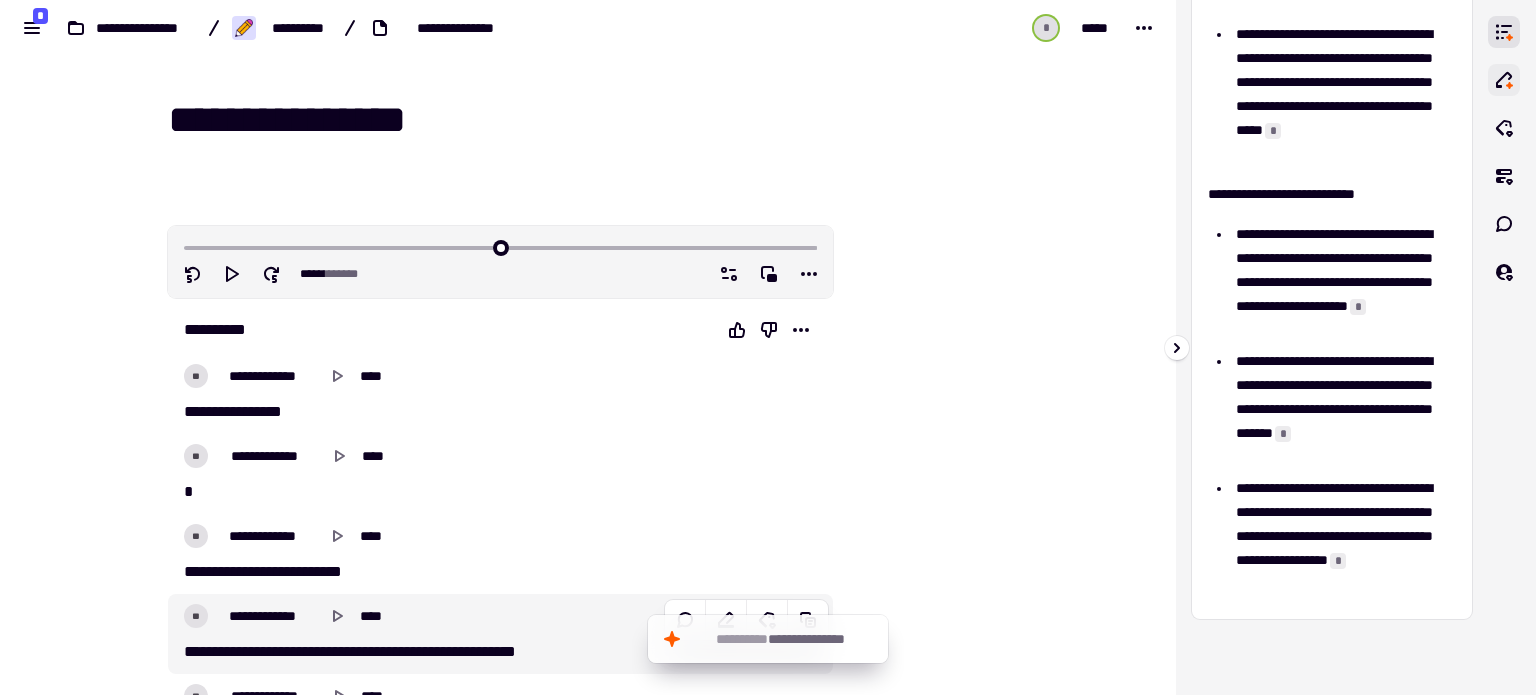 click 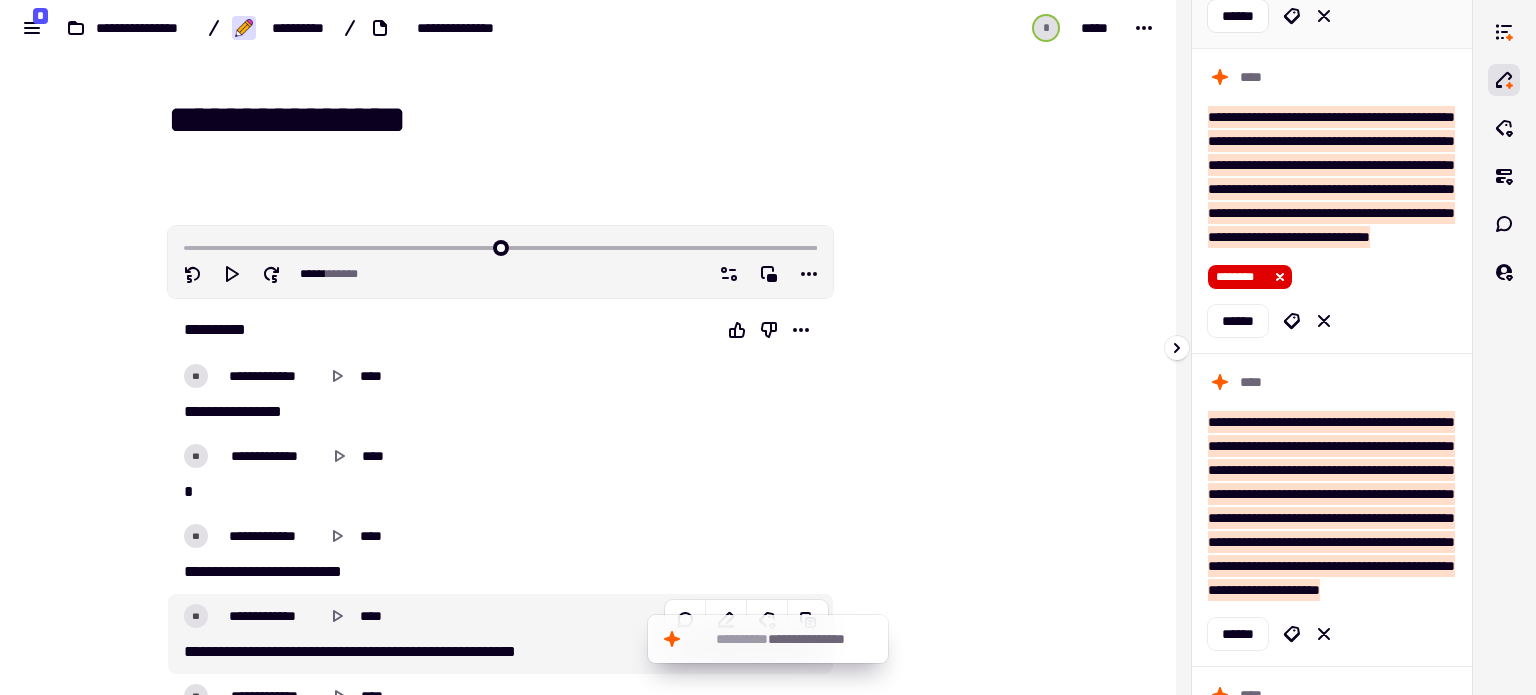 scroll, scrollTop: 1300, scrollLeft: 0, axis: vertical 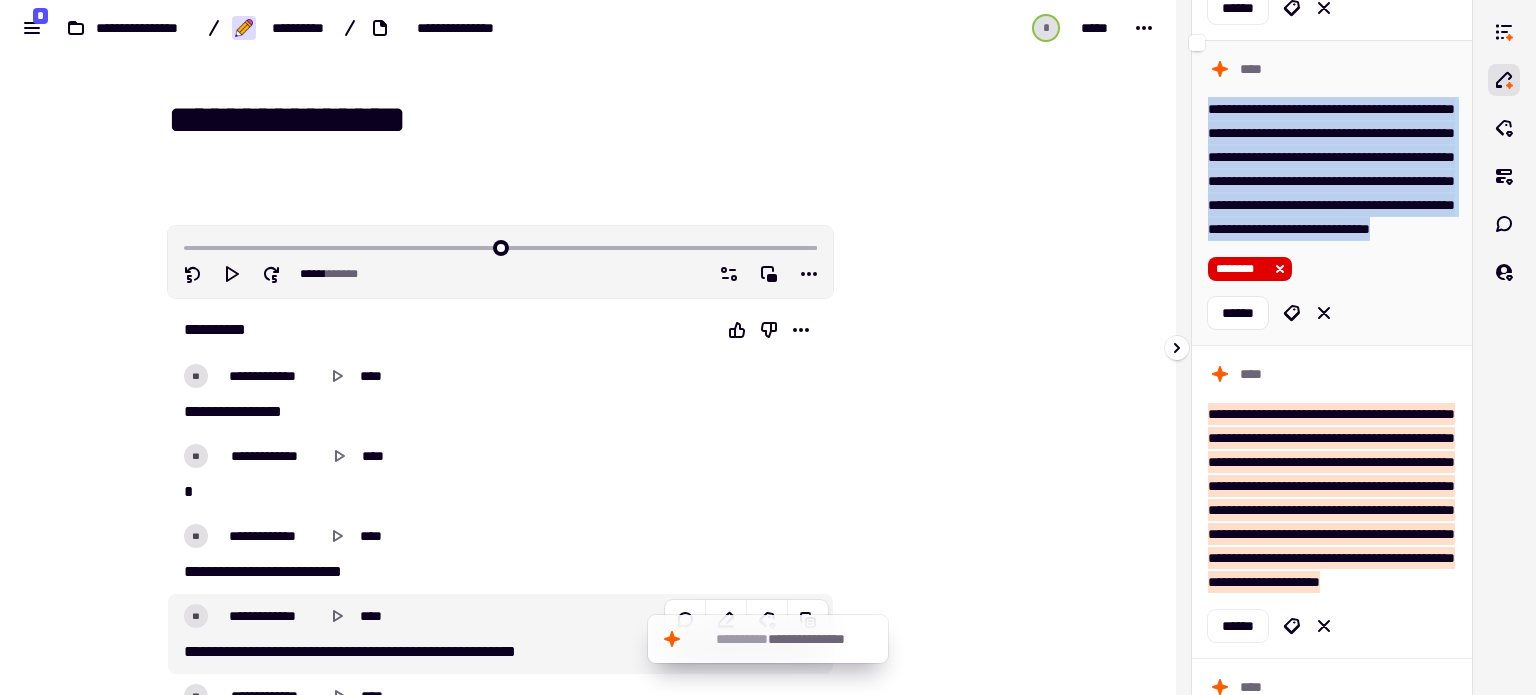 drag, startPoint x: 1340, startPoint y: 421, endPoint x: 1207, endPoint y: 258, distance: 210.37585 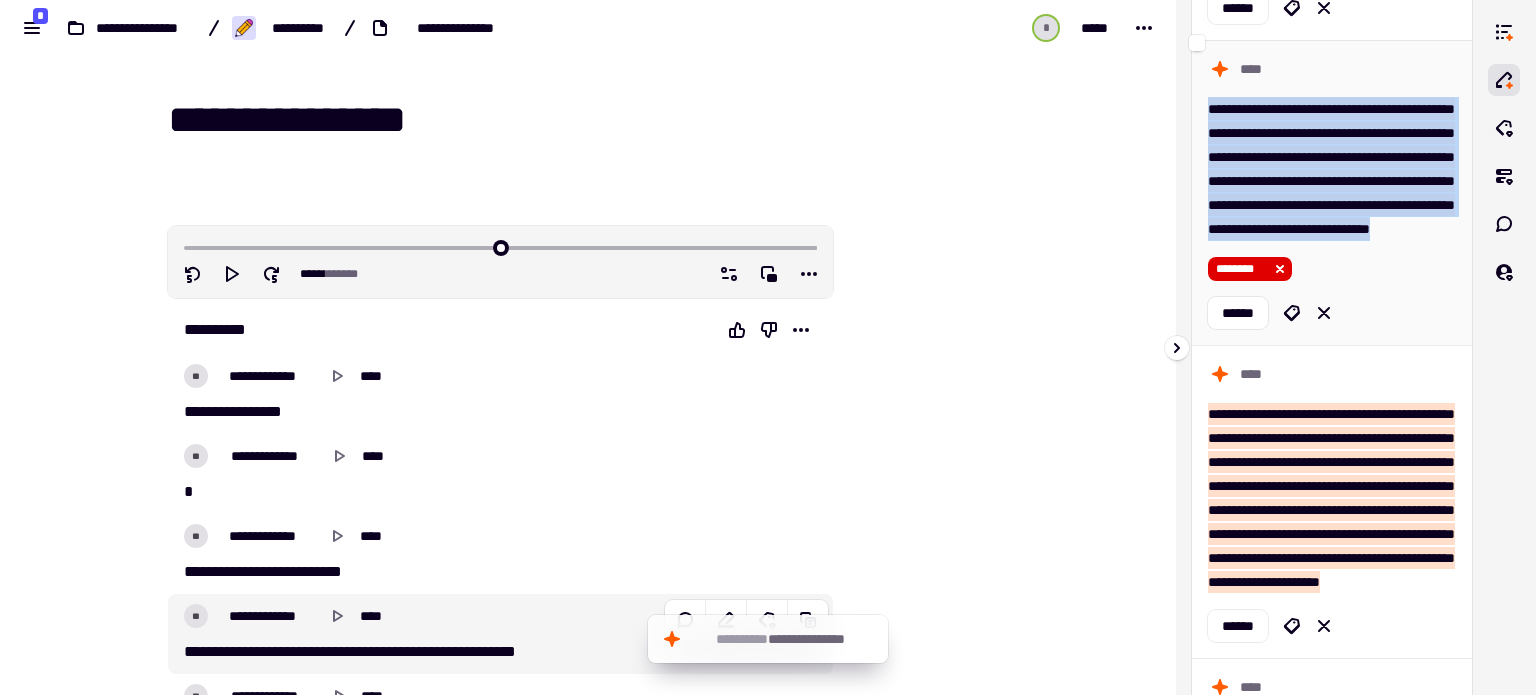 click on "[FIRST] [LAST]" at bounding box center (1332, 192) 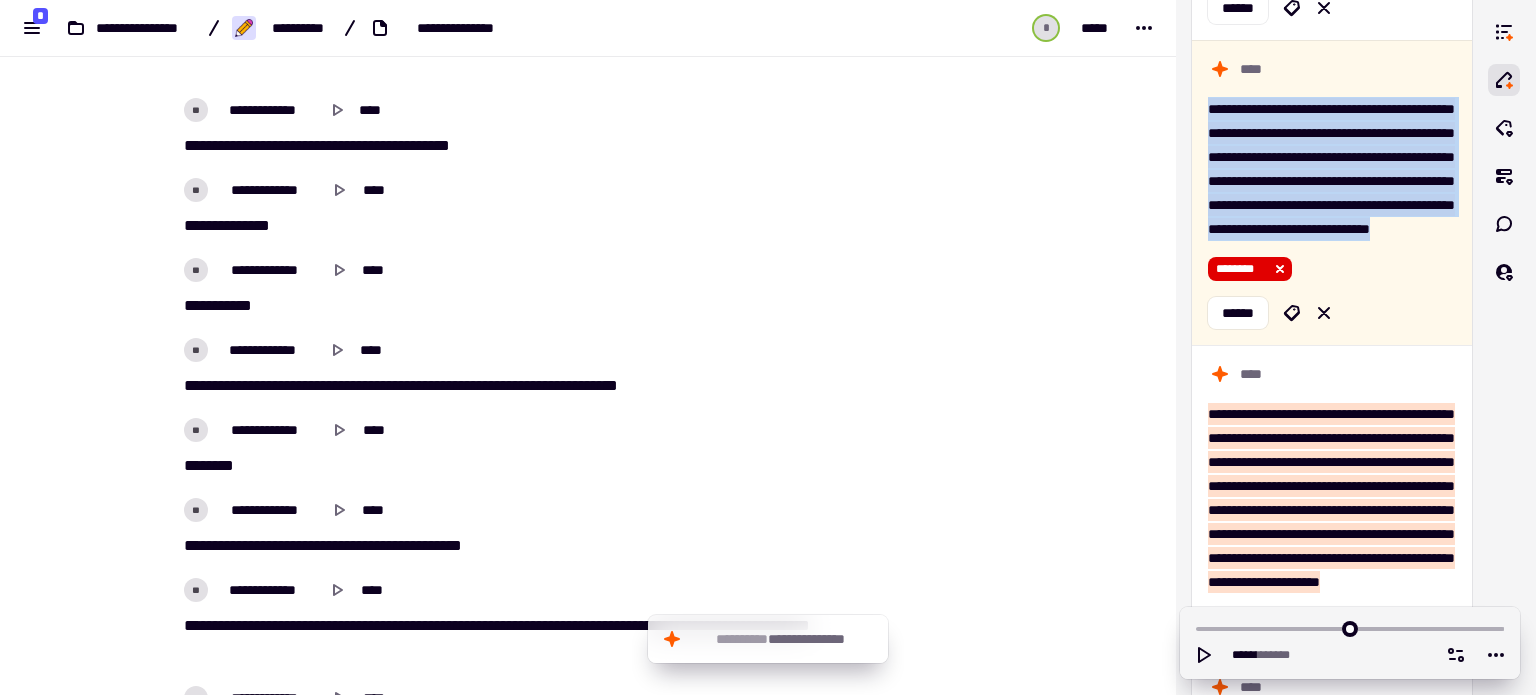 copy on "**********" 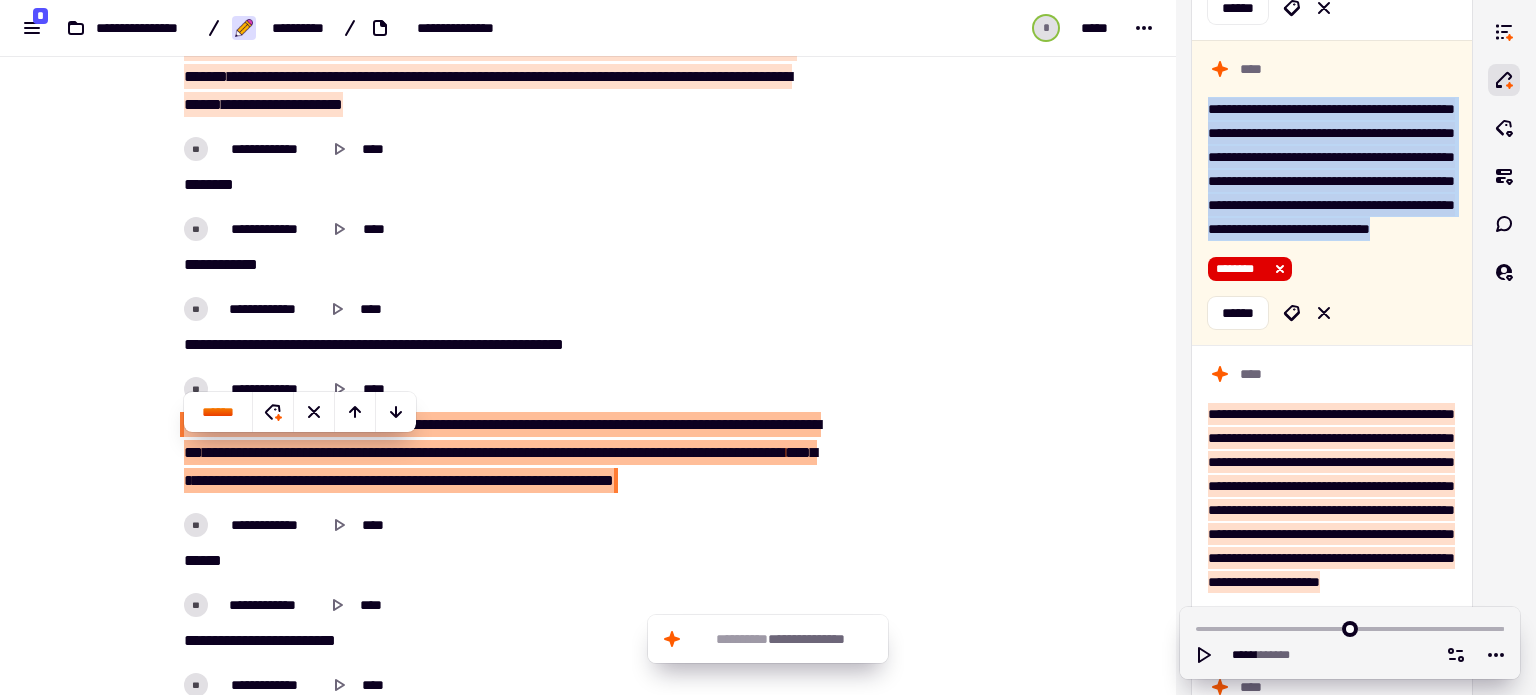 scroll, scrollTop: 4882, scrollLeft: 0, axis: vertical 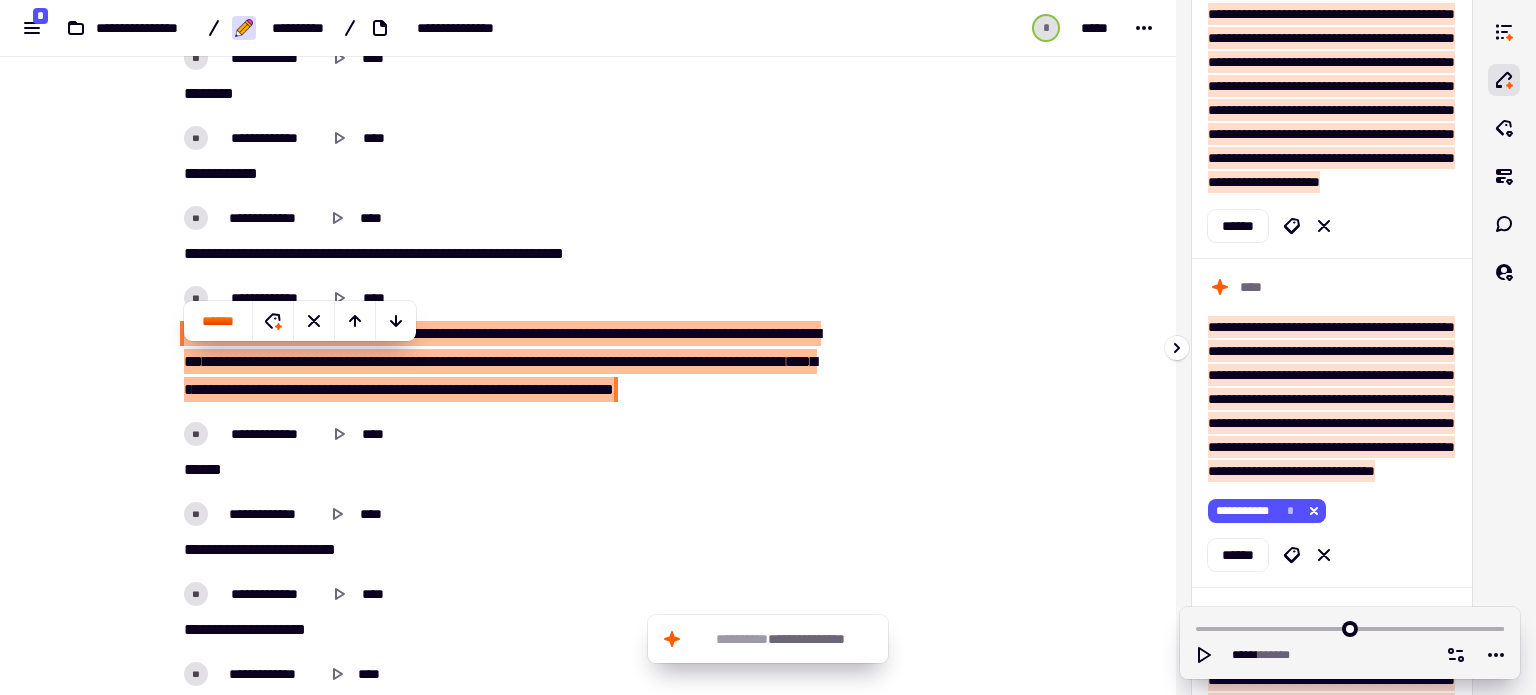 click on "******" 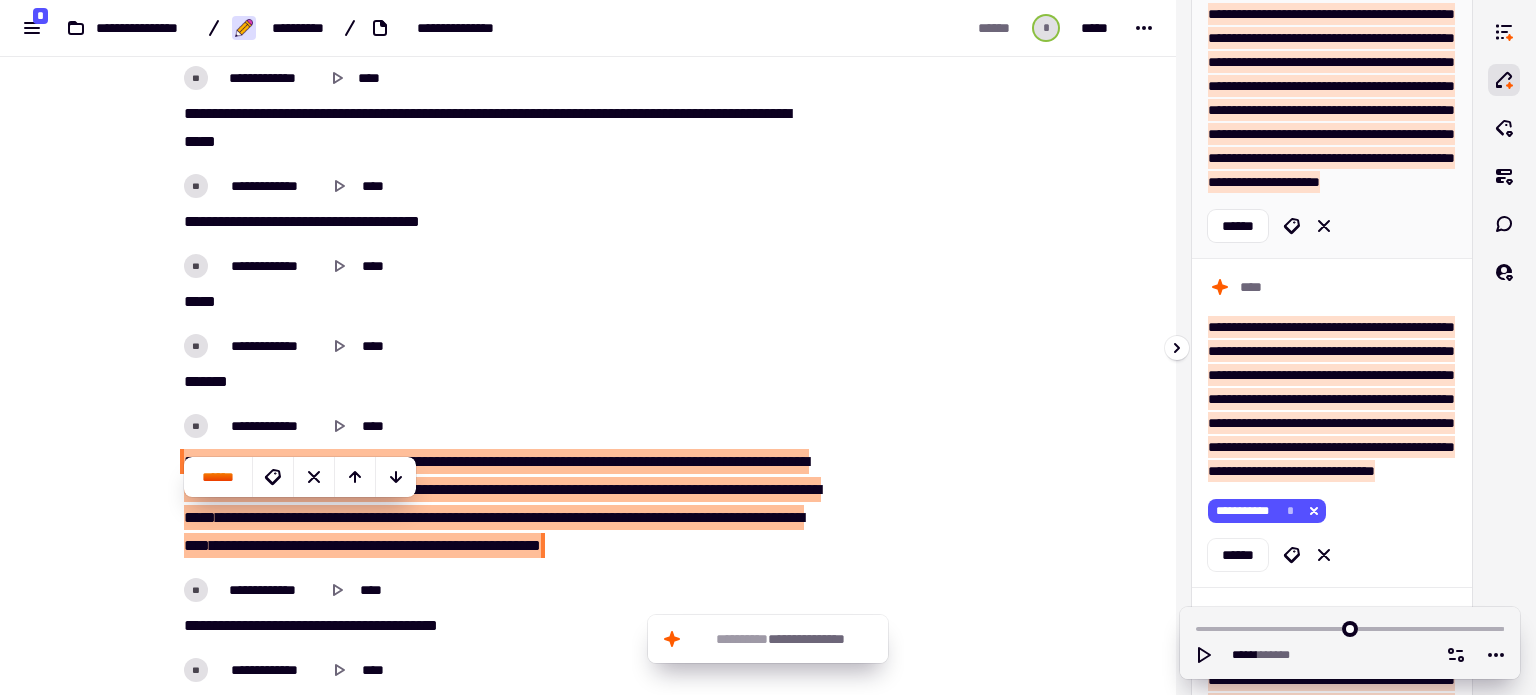 scroll, scrollTop: 5648, scrollLeft: 0, axis: vertical 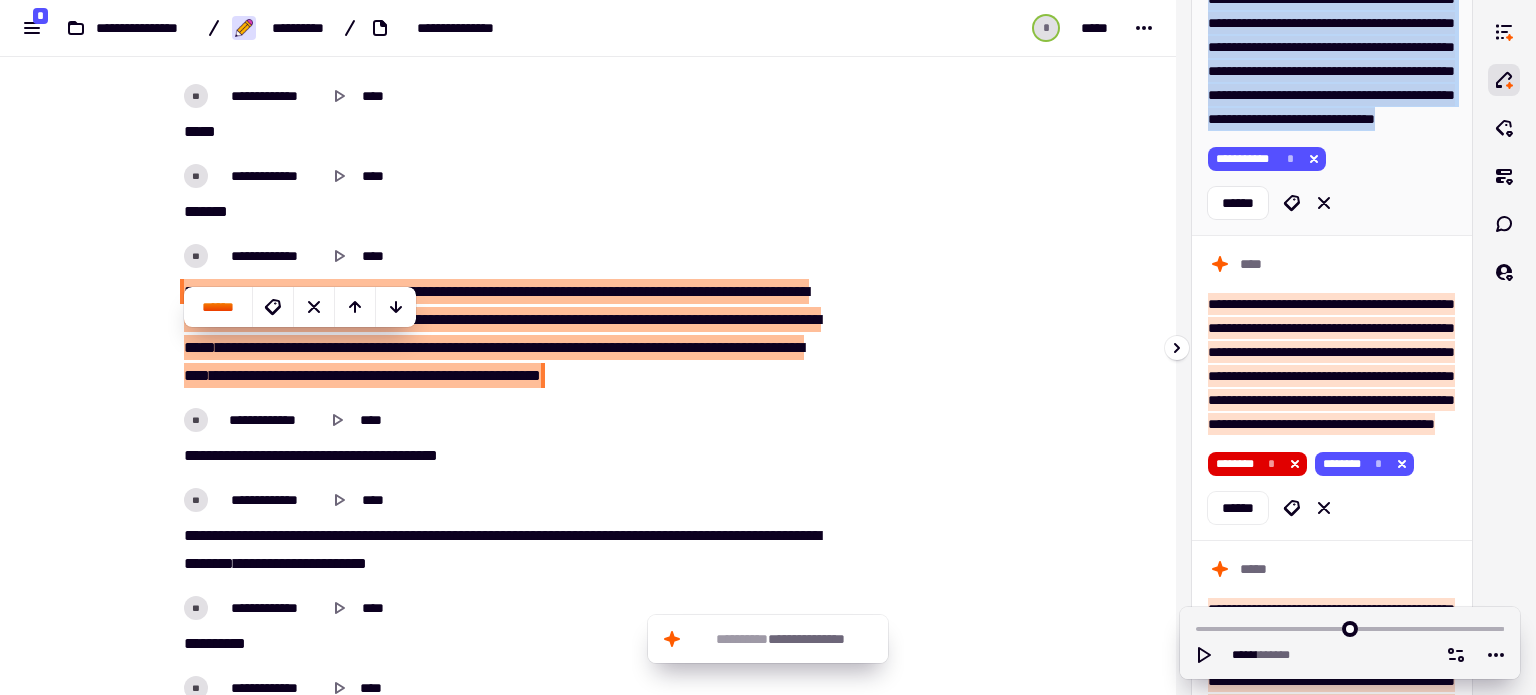 drag, startPoint x: 1206, startPoint y: 187, endPoint x: 1344, endPoint y: 417, distance: 268.2238 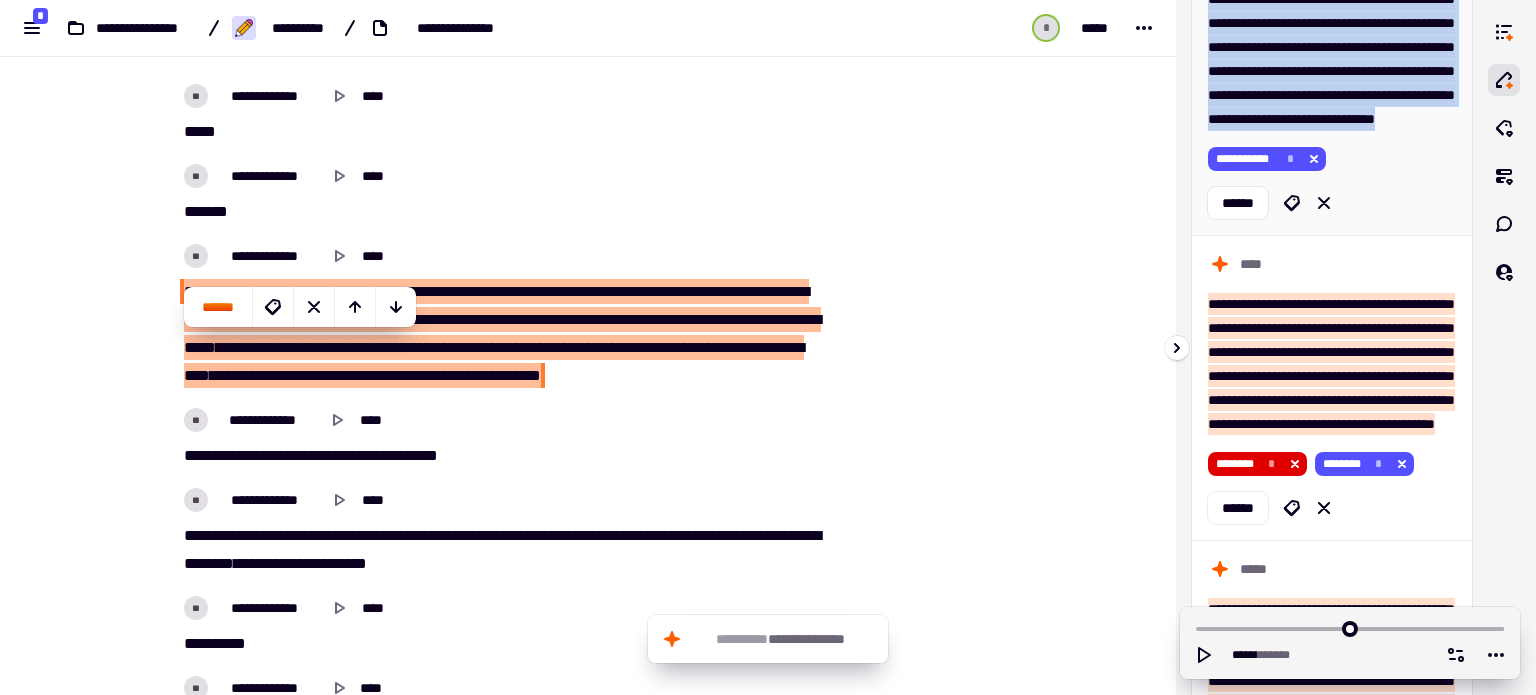 click on "[SSN]" at bounding box center [1332, 70] 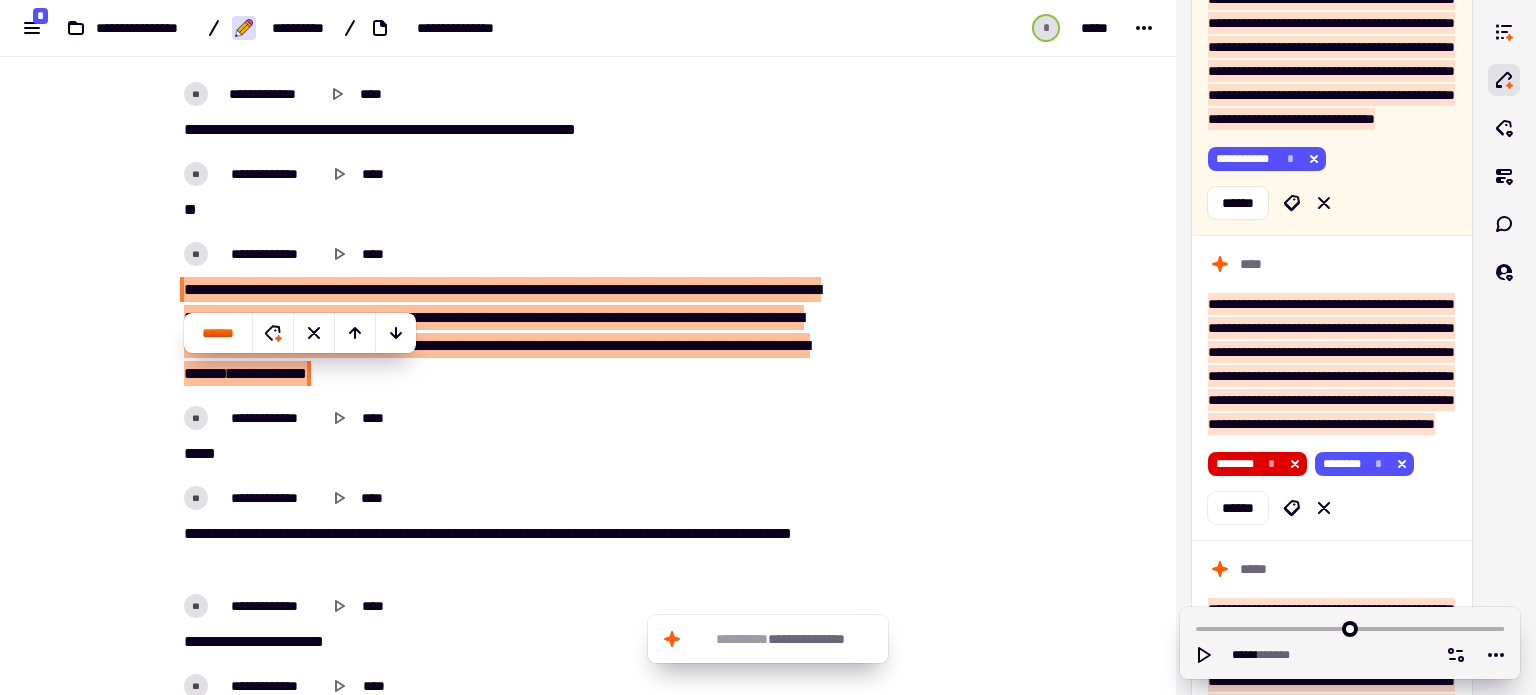 scroll, scrollTop: 6922, scrollLeft: 0, axis: vertical 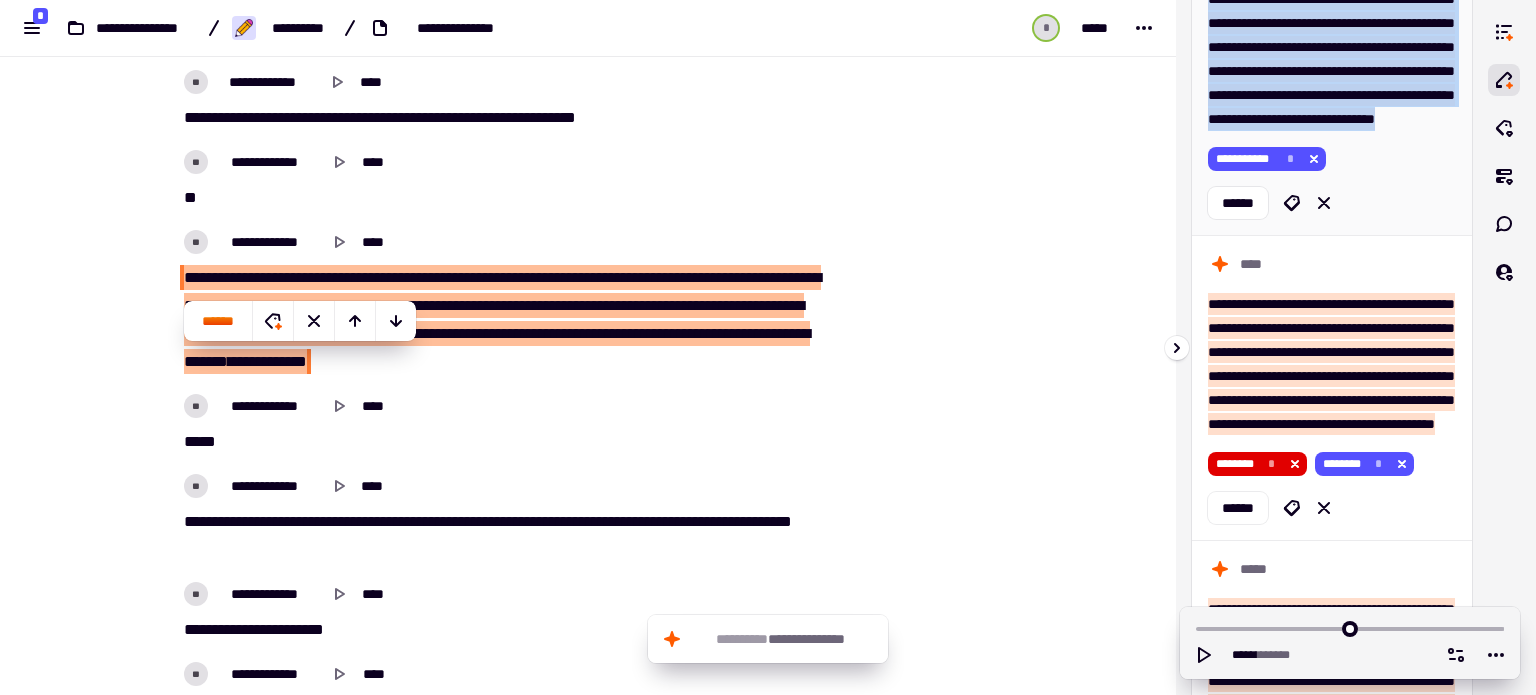 drag, startPoint x: 1208, startPoint y: 183, endPoint x: 1341, endPoint y: 416, distance: 268.28717 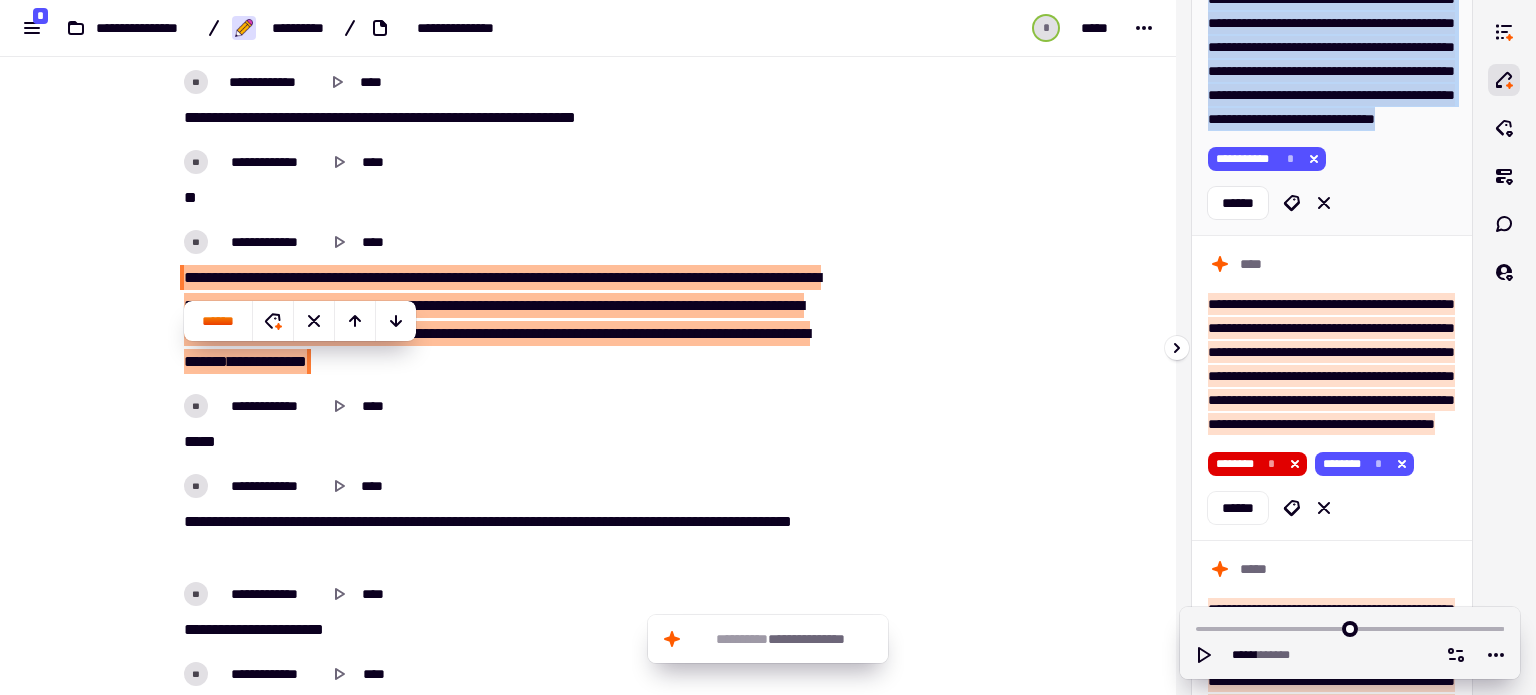 click on "[SSN]" at bounding box center (1332, 70) 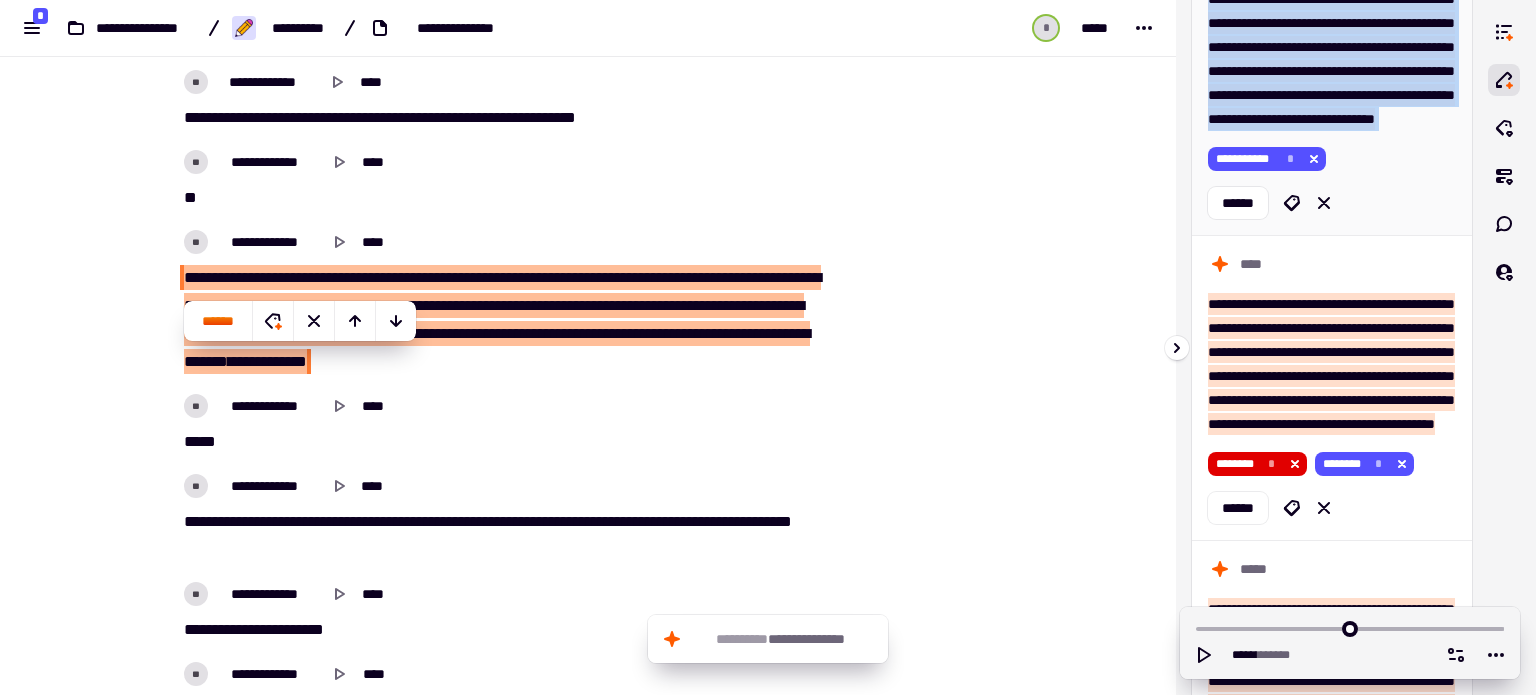 drag, startPoint x: 1332, startPoint y: 418, endPoint x: 1210, endPoint y: 195, distance: 254.19087 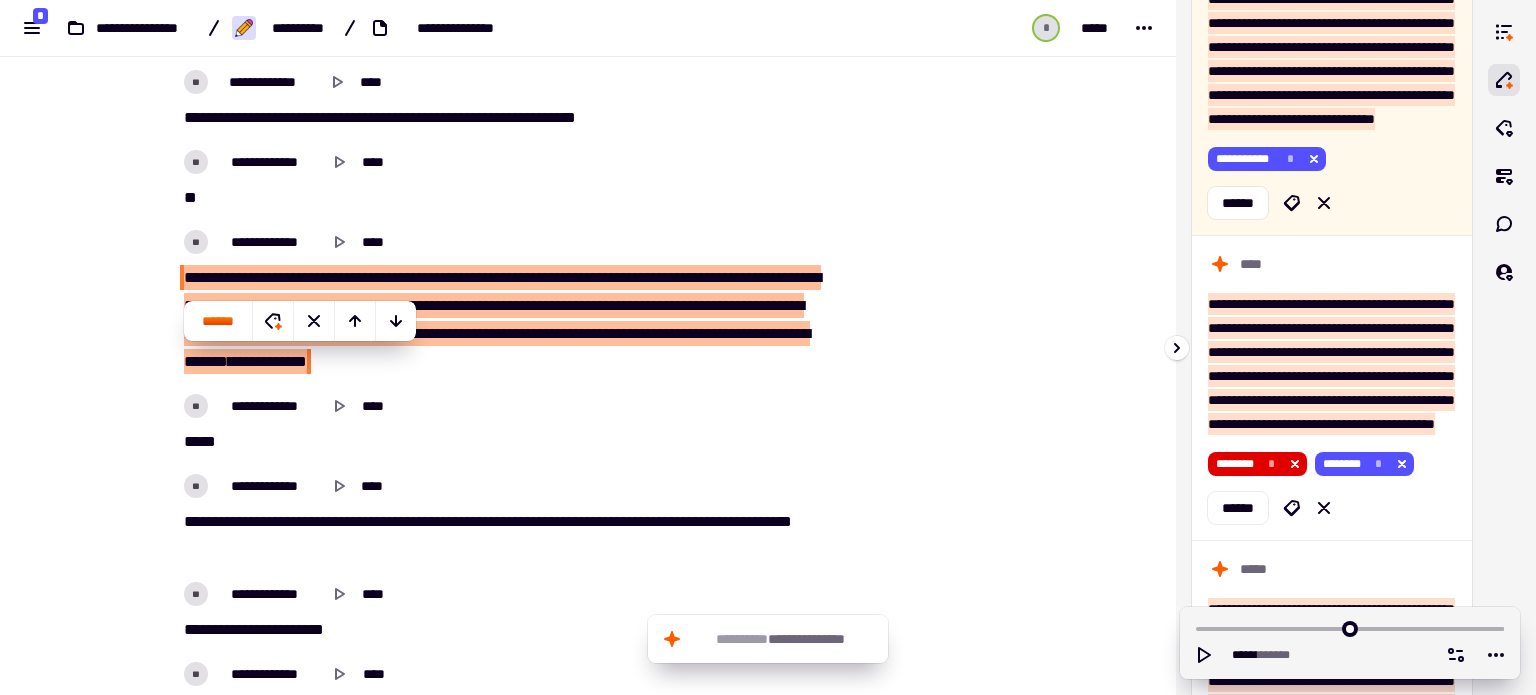 drag, startPoint x: 1218, startPoint y: 192, endPoint x: 765, endPoint y: 230, distance: 454.59103 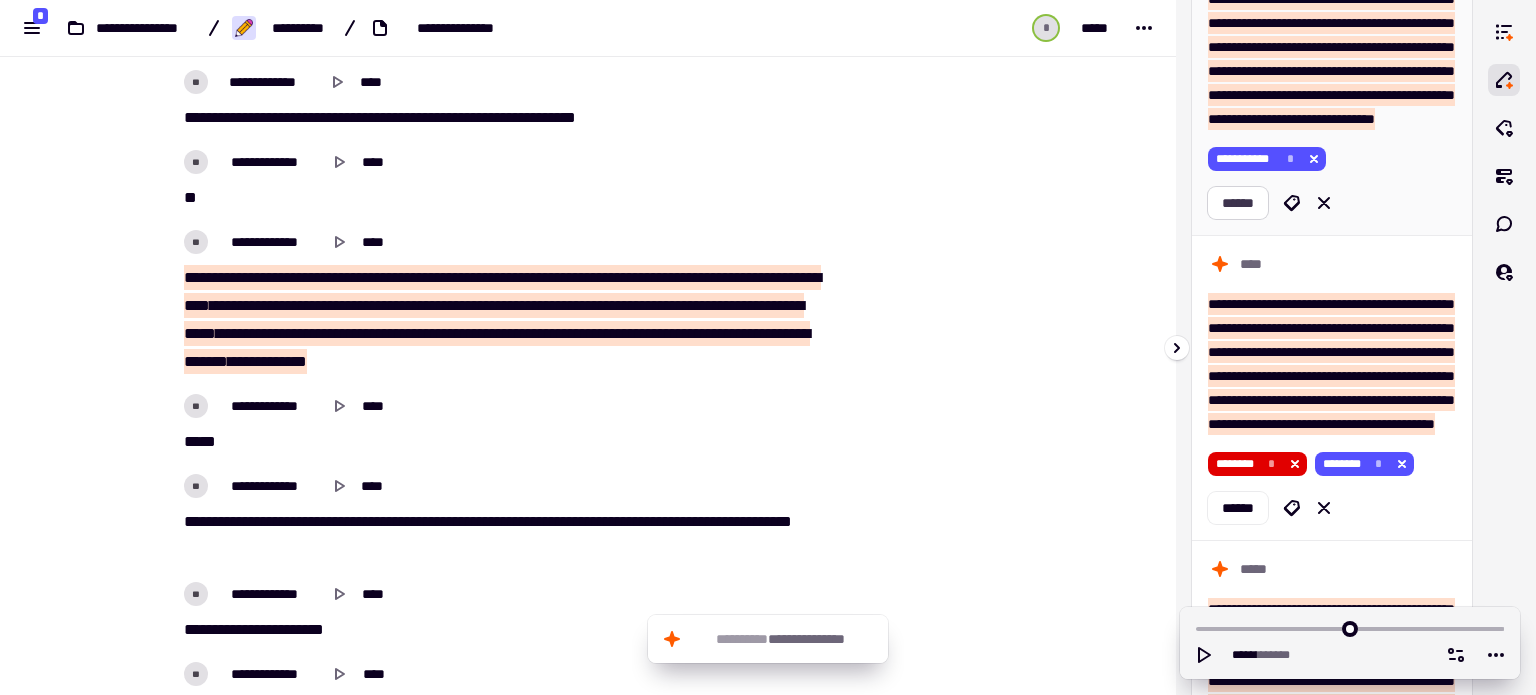 click on "******" 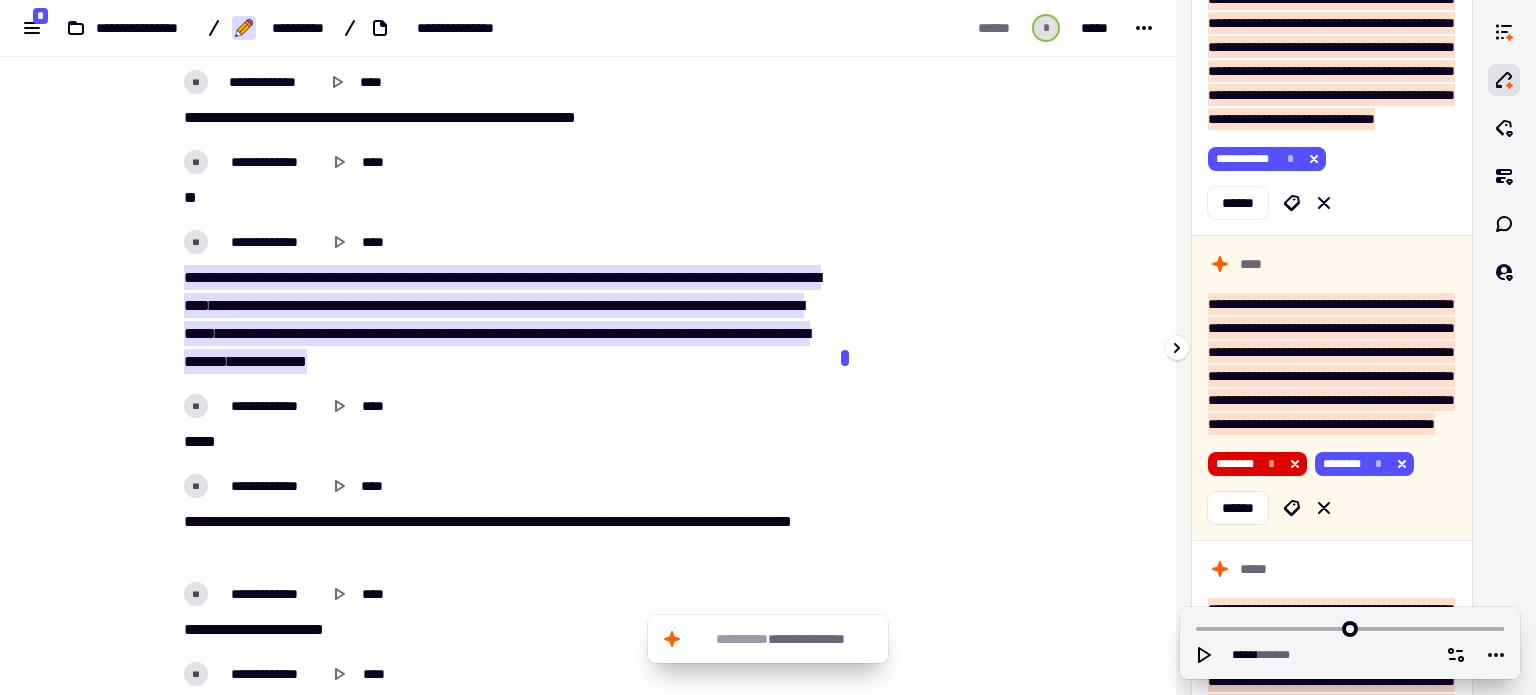 scroll, scrollTop: 7204, scrollLeft: 0, axis: vertical 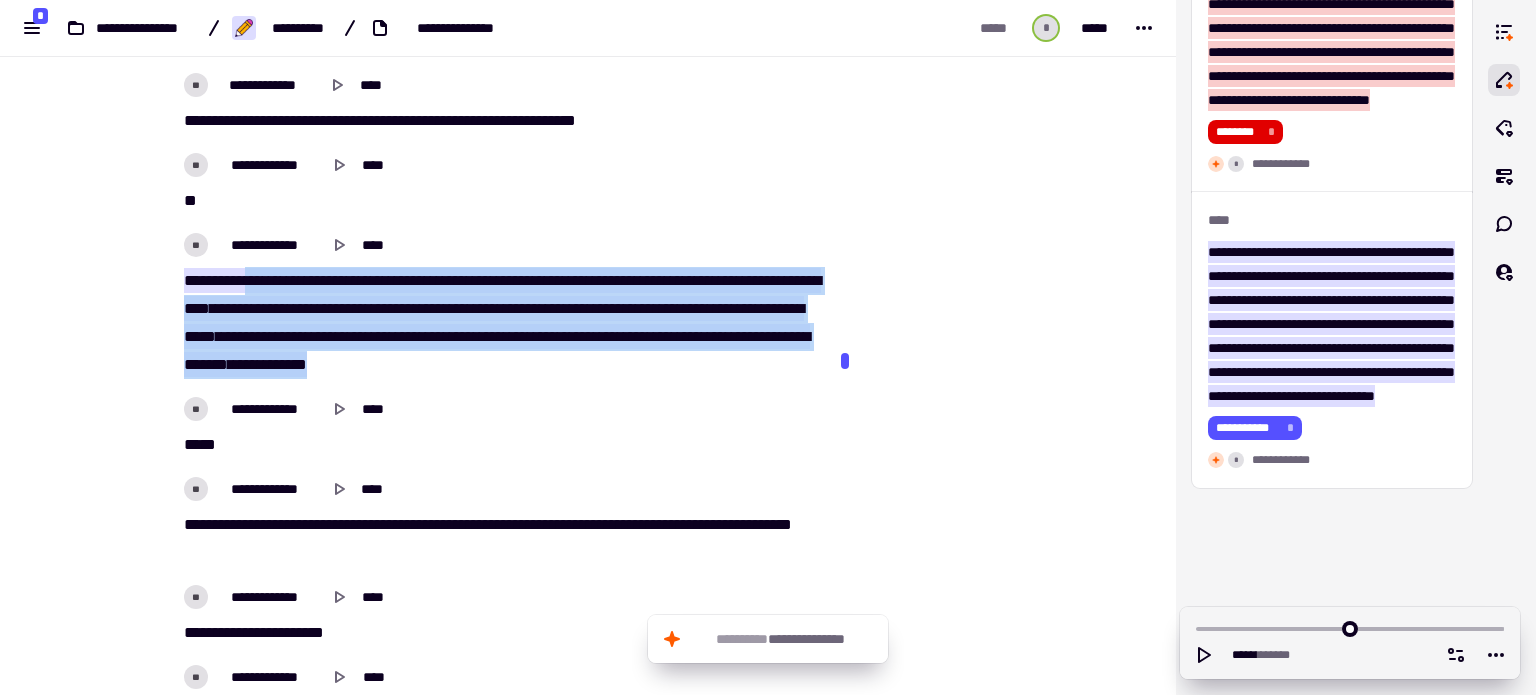 drag, startPoint x: 244, startPoint y: 367, endPoint x: 598, endPoint y: 444, distance: 362.27753 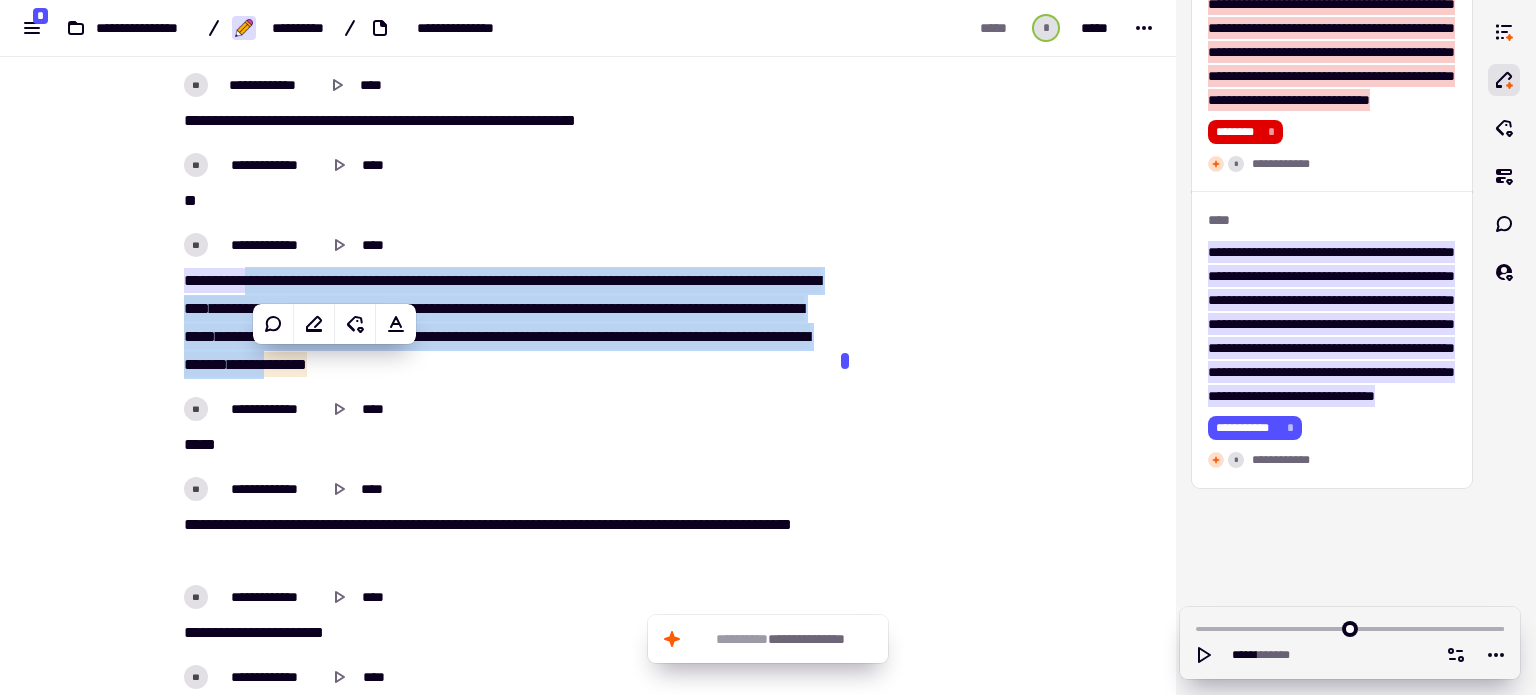 copy on "***   **   **   ******* * ** * *   *****   *   ****   ***   ****** * ***   ***   *******   ****   ** * ***   ***   ******   *****   ****   ****** * ****   ***   ********   *******   ****   ***   ****   ******   ***   ***   ***** * ***   ***   ****   ***   ***   ******   *****   ********   *****   **** * ***   ***   ****   ***   ****   ****   ***   **** * ****   ***   ****   ***   ****   ***   ********   ***   *******   ****   ******" 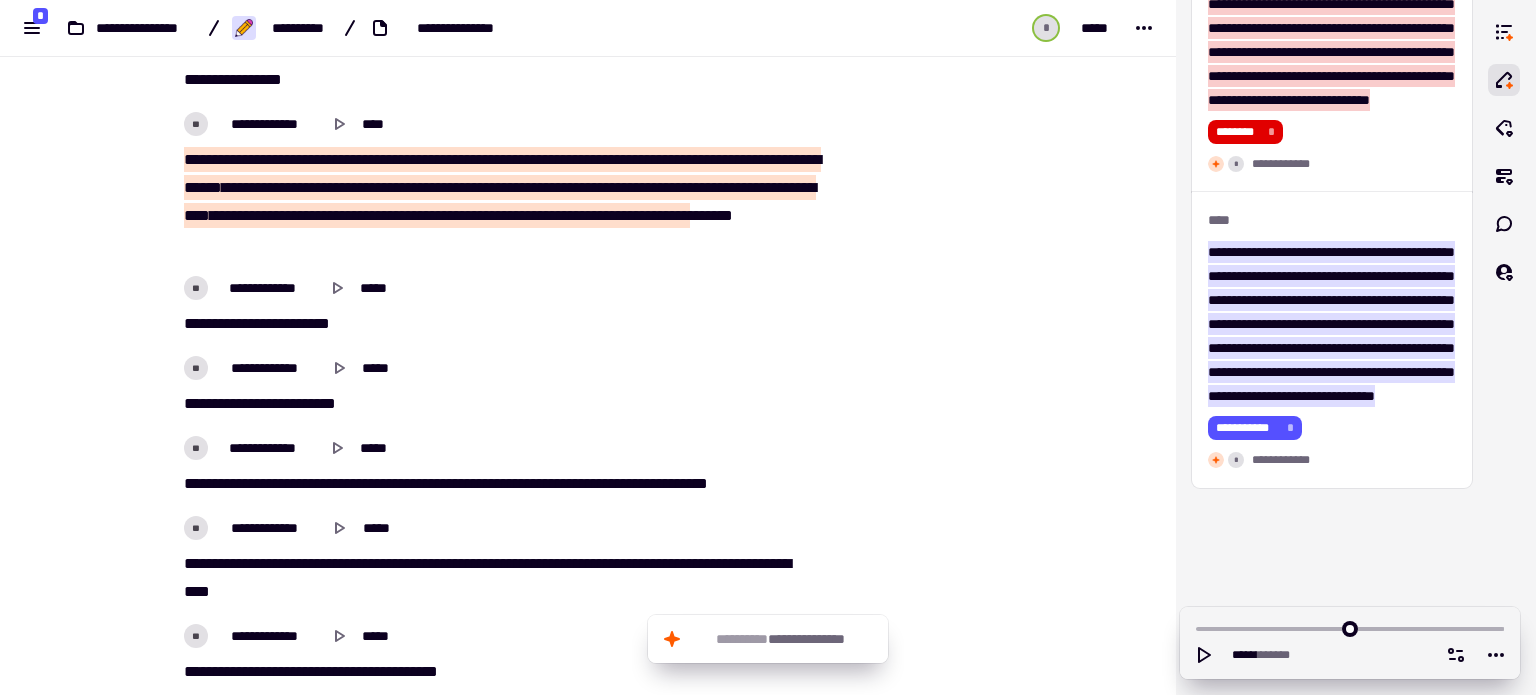 scroll, scrollTop: 8919, scrollLeft: 0, axis: vertical 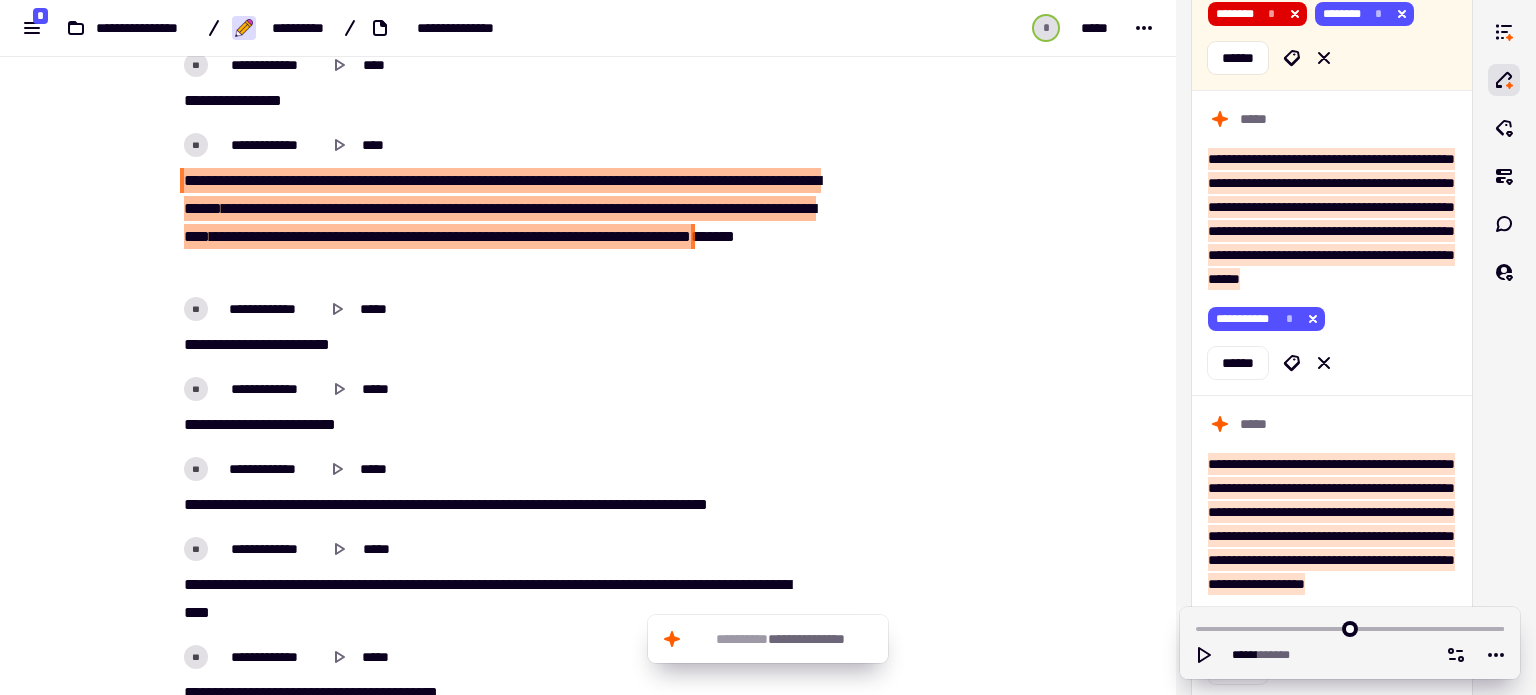 drag, startPoint x: 176, startPoint y: 264, endPoint x: 568, endPoint y: 284, distance: 392.5099 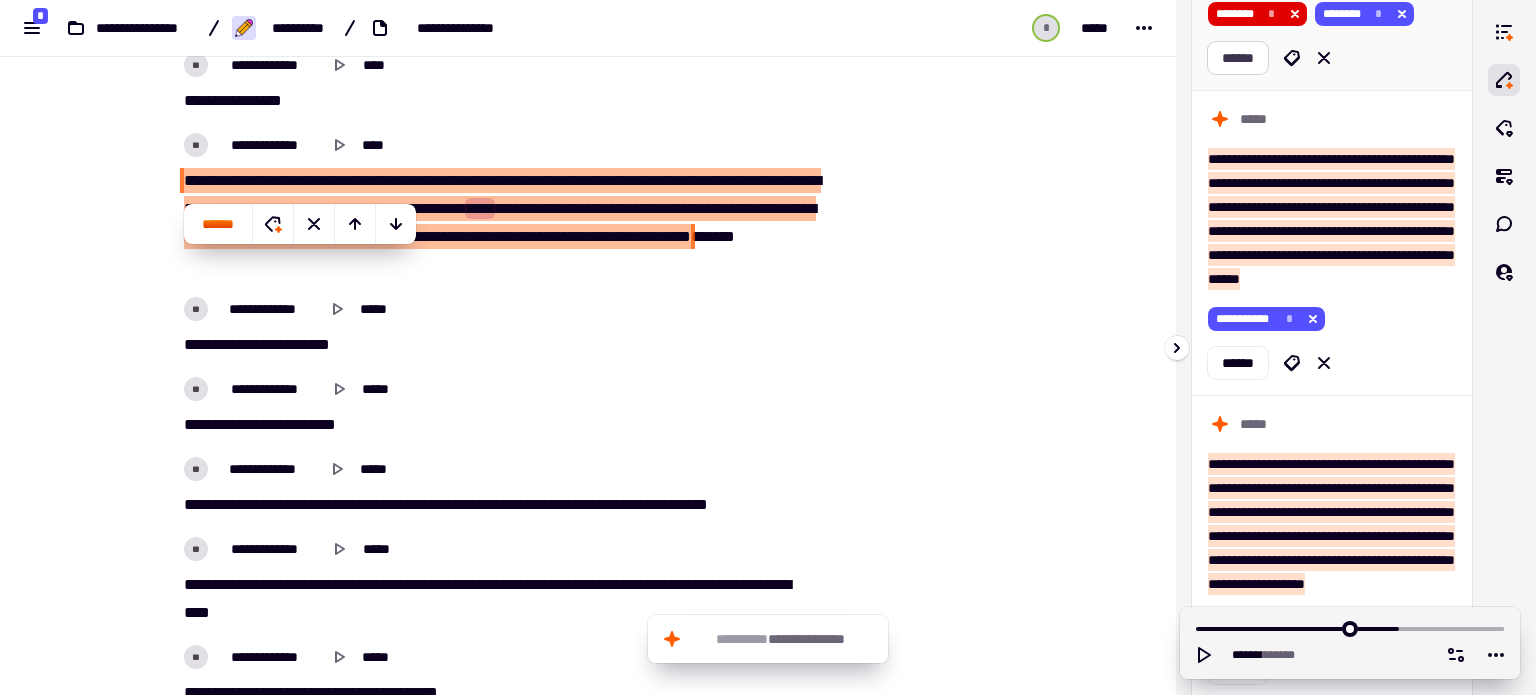 click on "******" 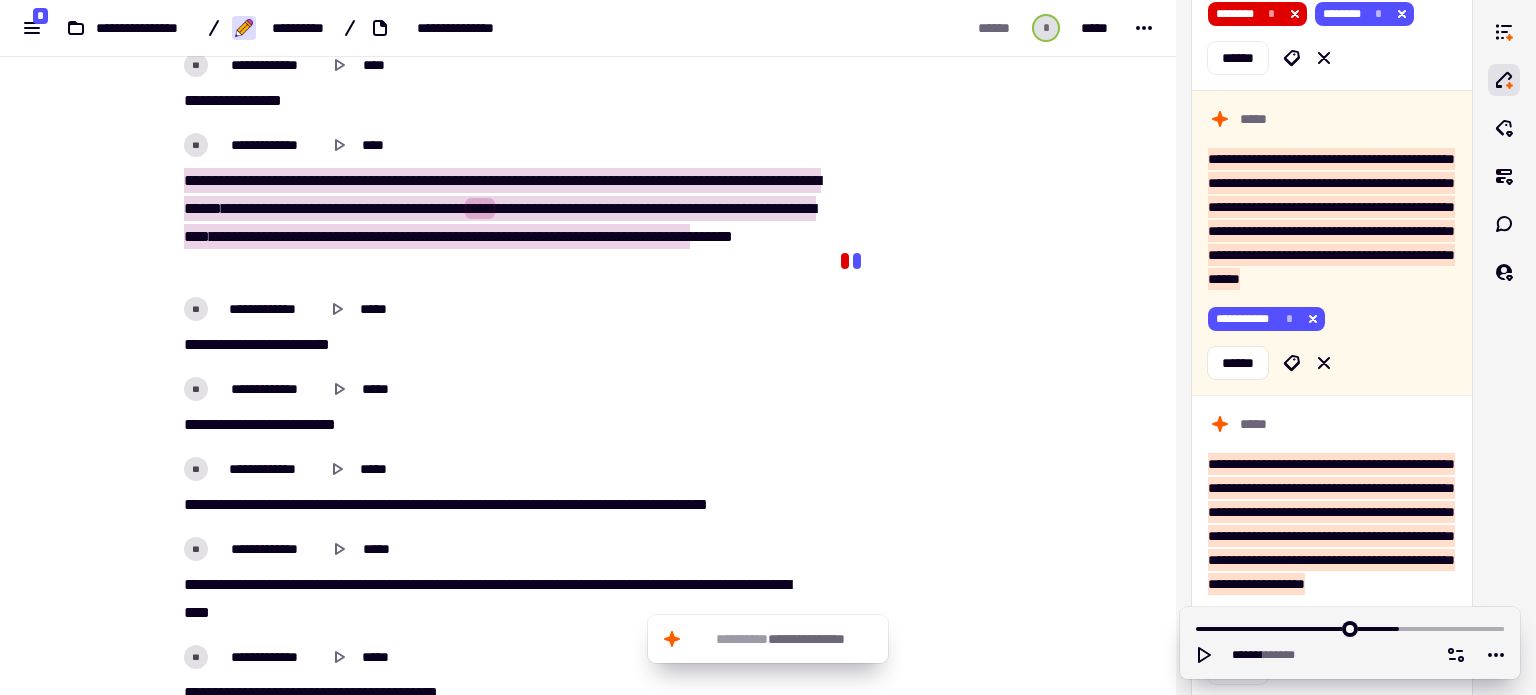 scroll, scrollTop: 9374, scrollLeft: 0, axis: vertical 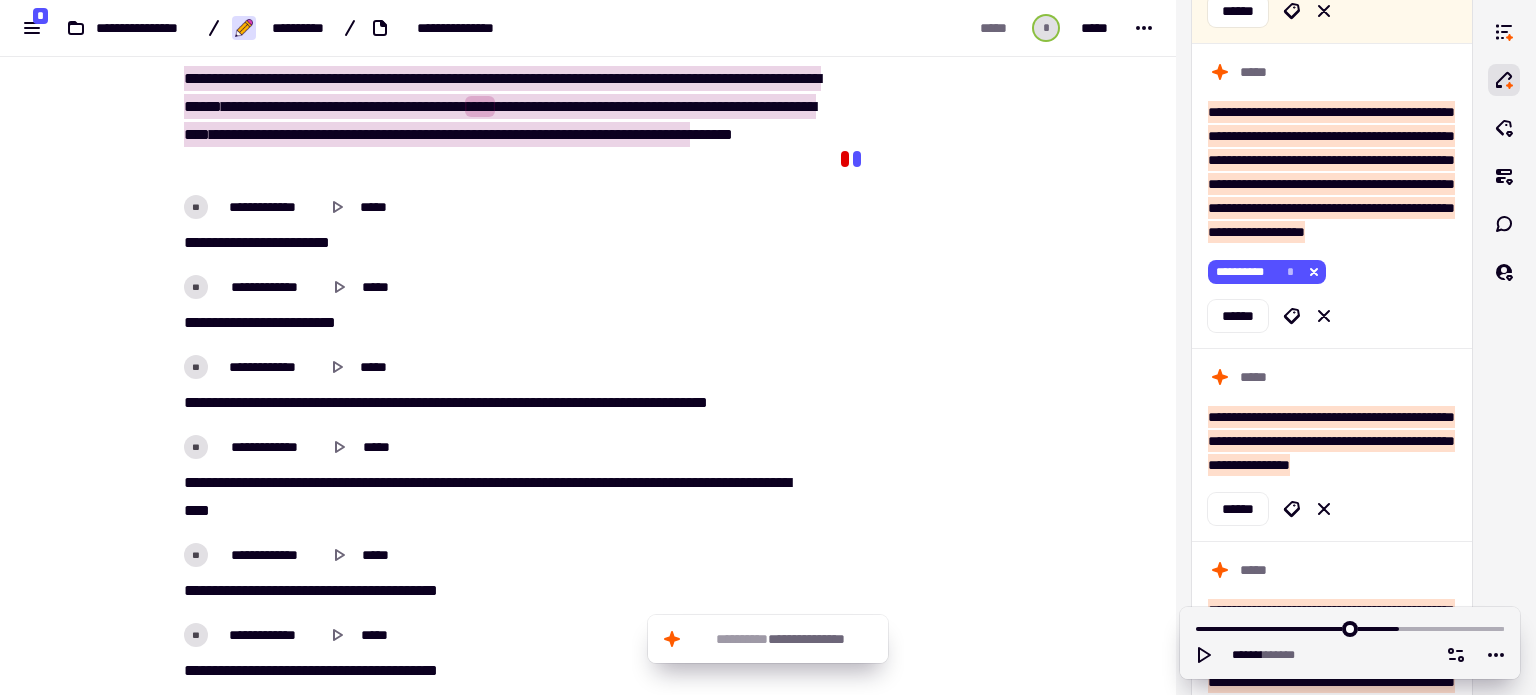 click on "**   ***   ****   *****   ******" at bounding box center [500, 243] 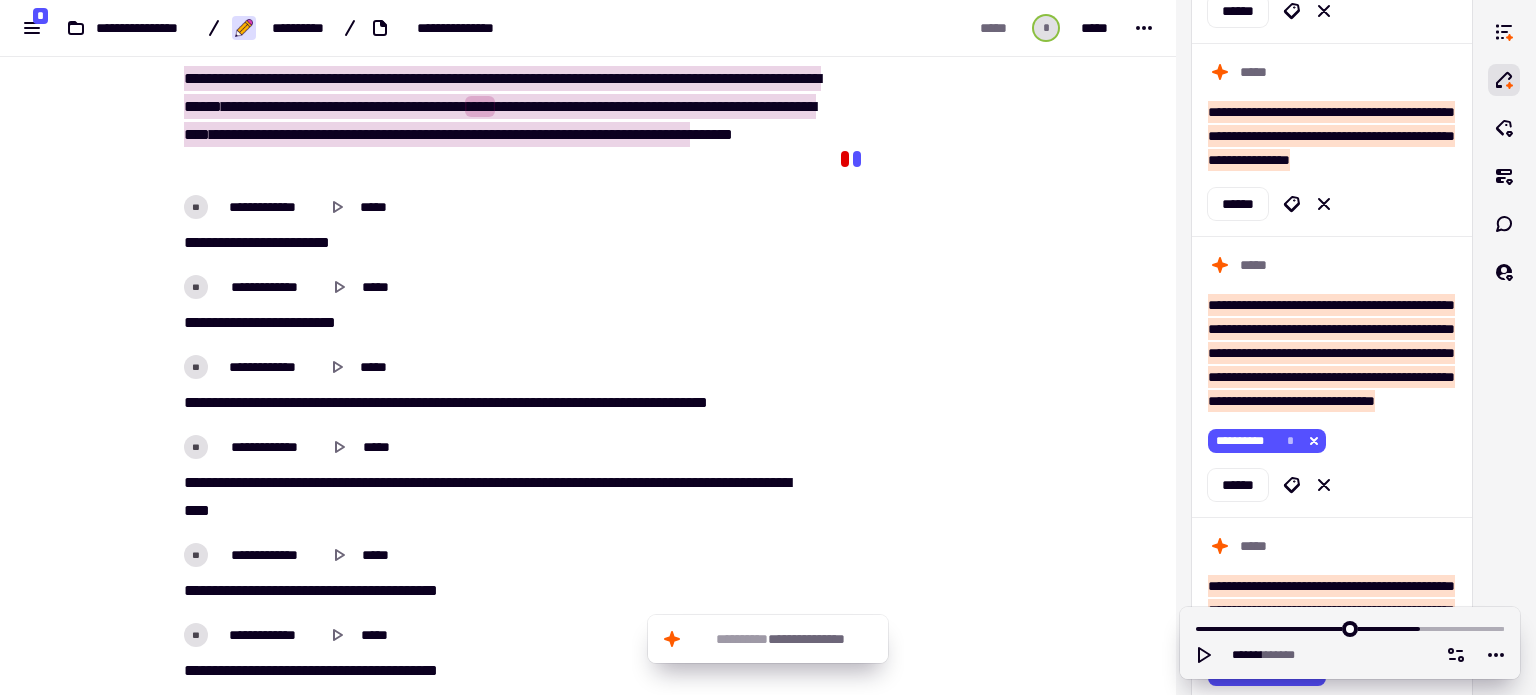 scroll, scrollTop: 1868, scrollLeft: 0, axis: vertical 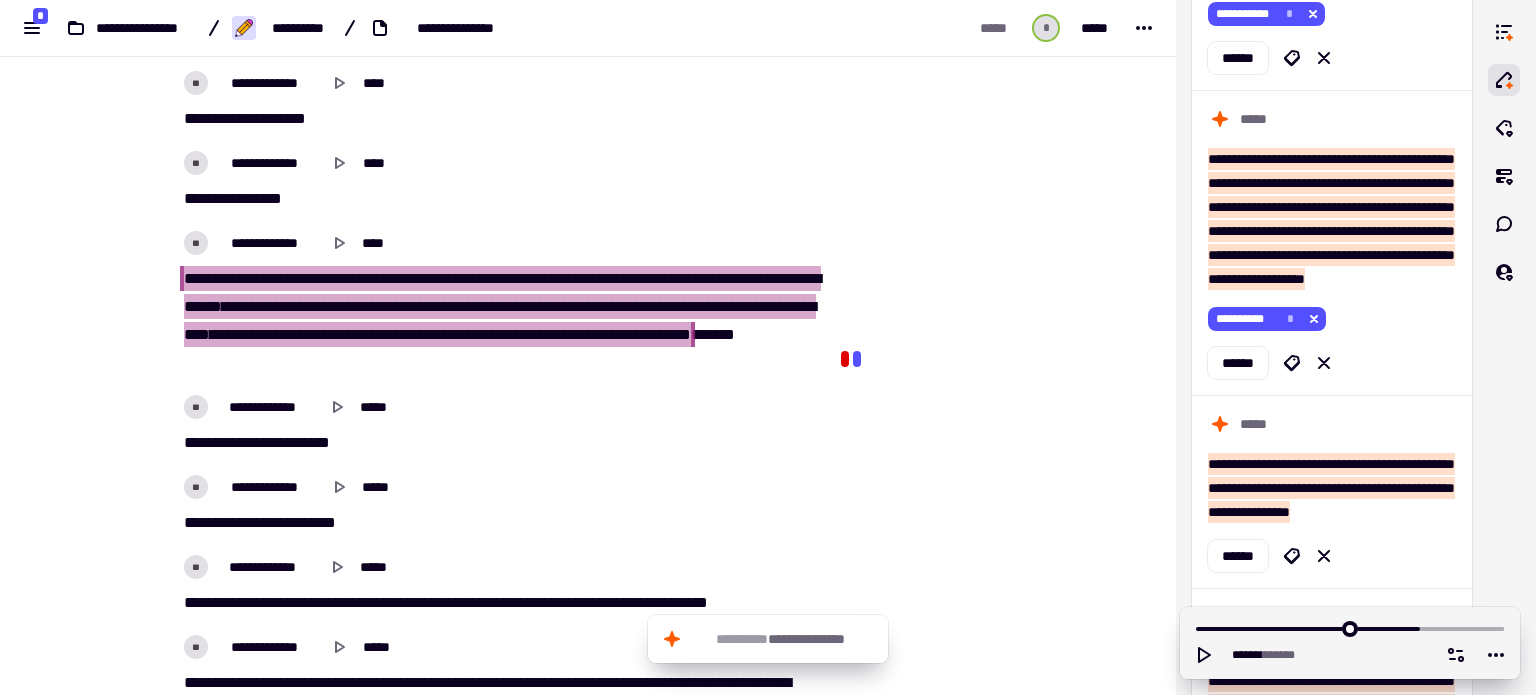 click on "****" at bounding box center (767, 278) 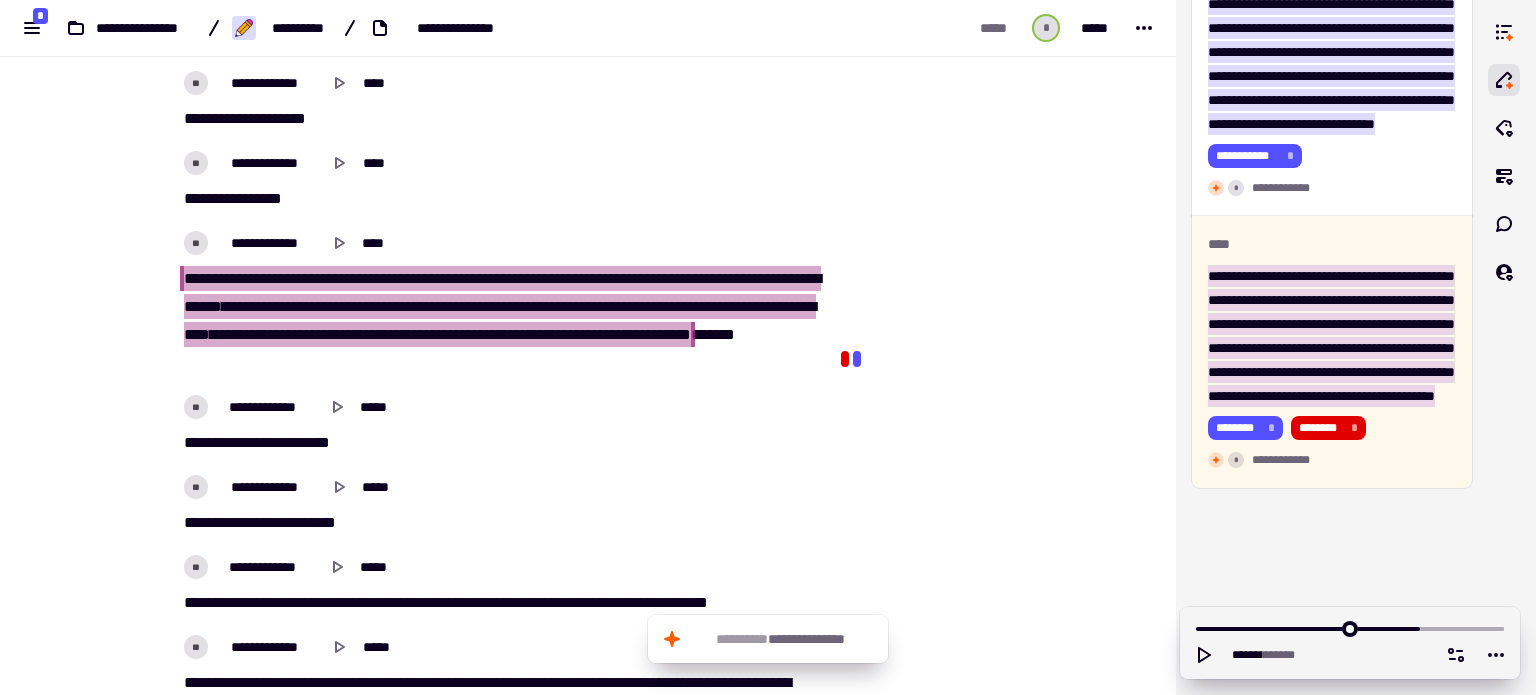 scroll, scrollTop: 3912, scrollLeft: 0, axis: vertical 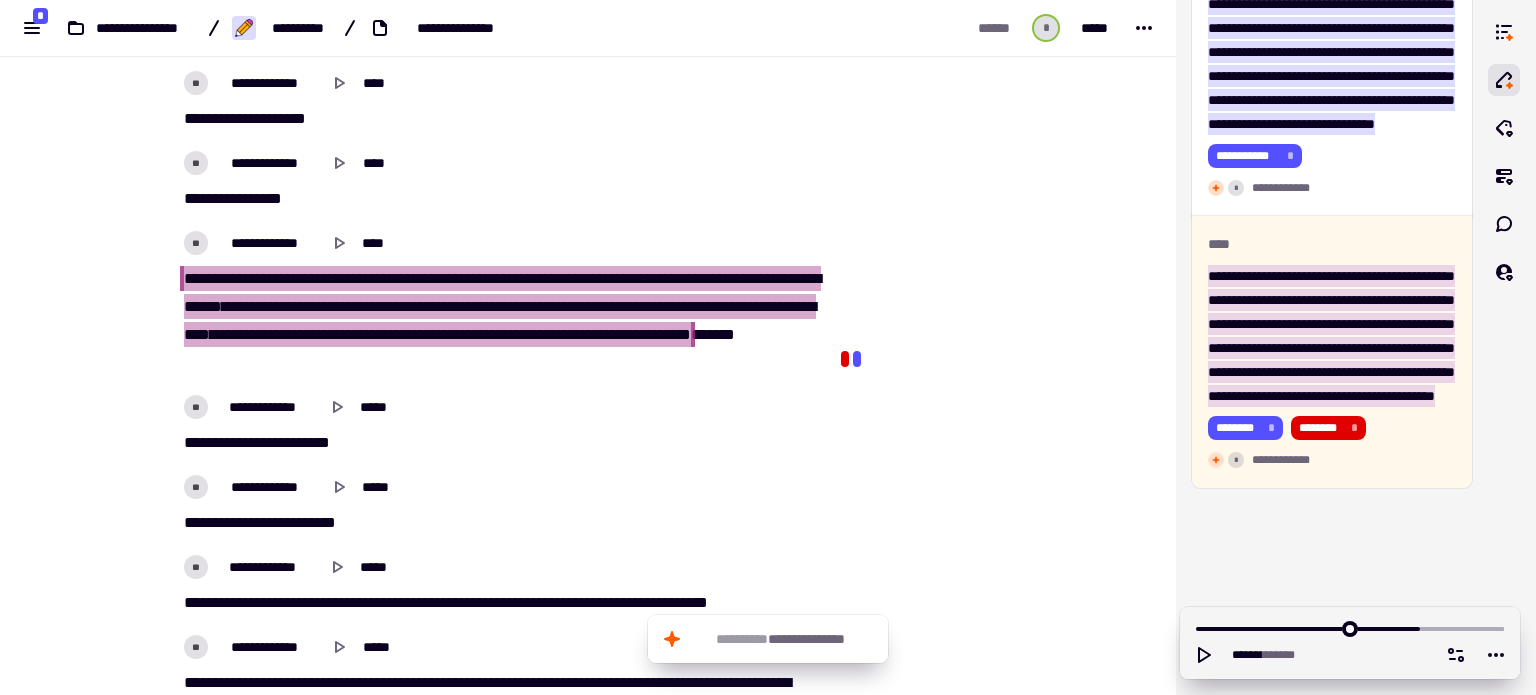 click on "***" at bounding box center (806, 278) 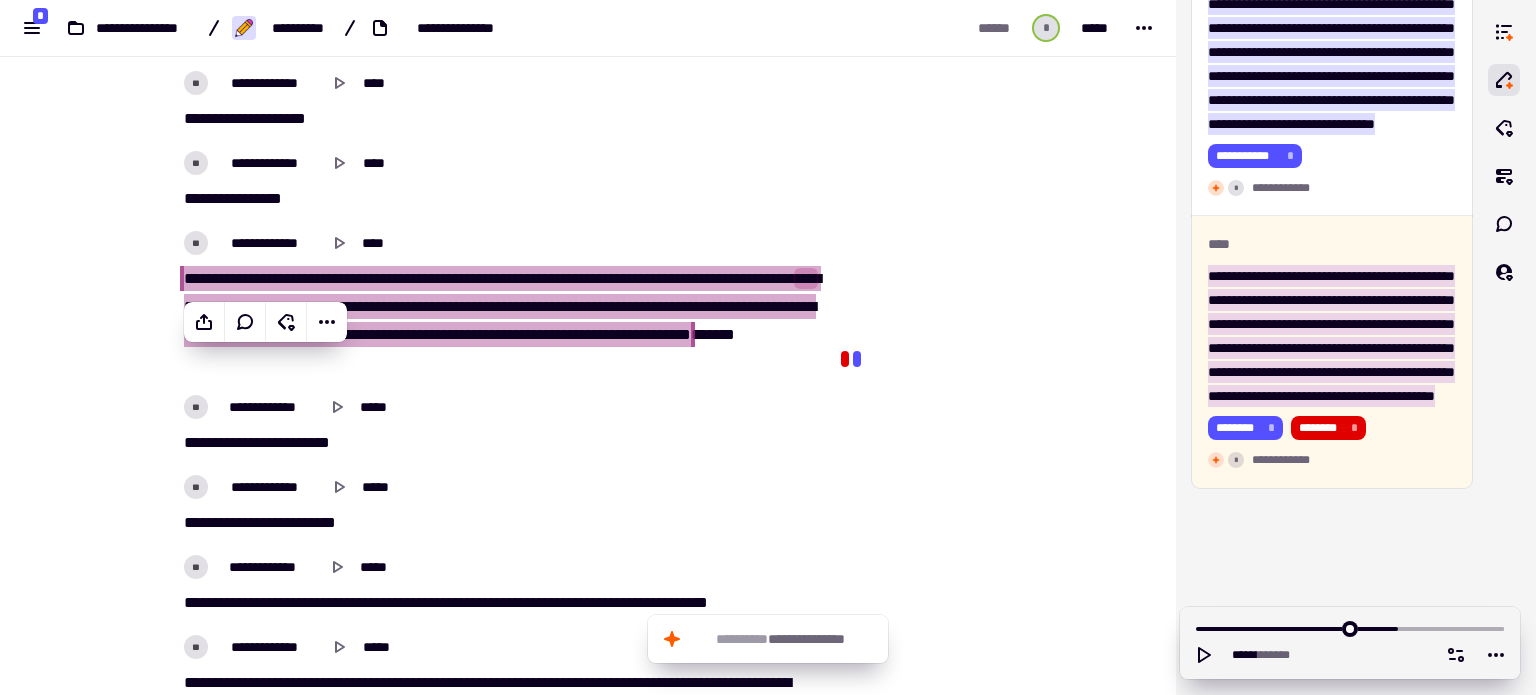 click on "[PHONE]" at bounding box center [500, 303] 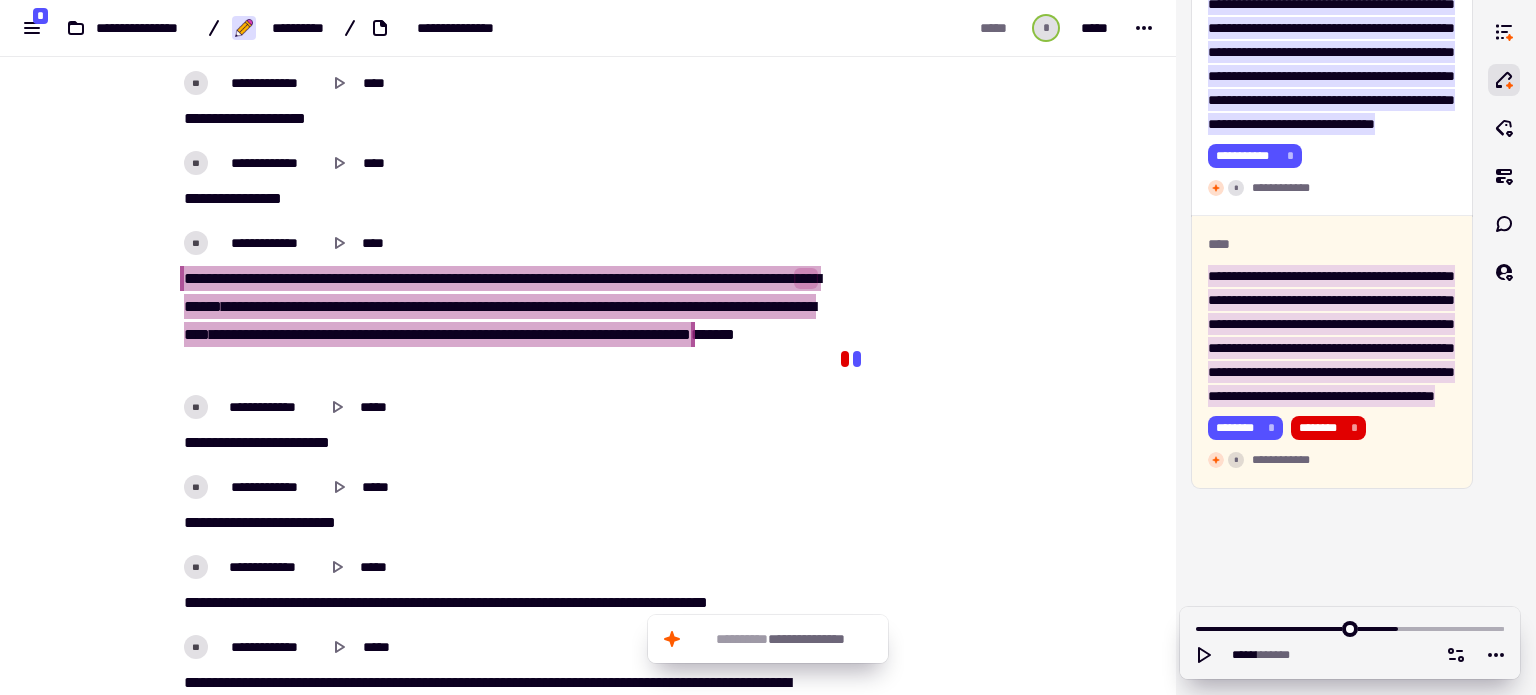 drag, startPoint x: 176, startPoint y: 359, endPoint x: 359, endPoint y: 405, distance: 188.69287 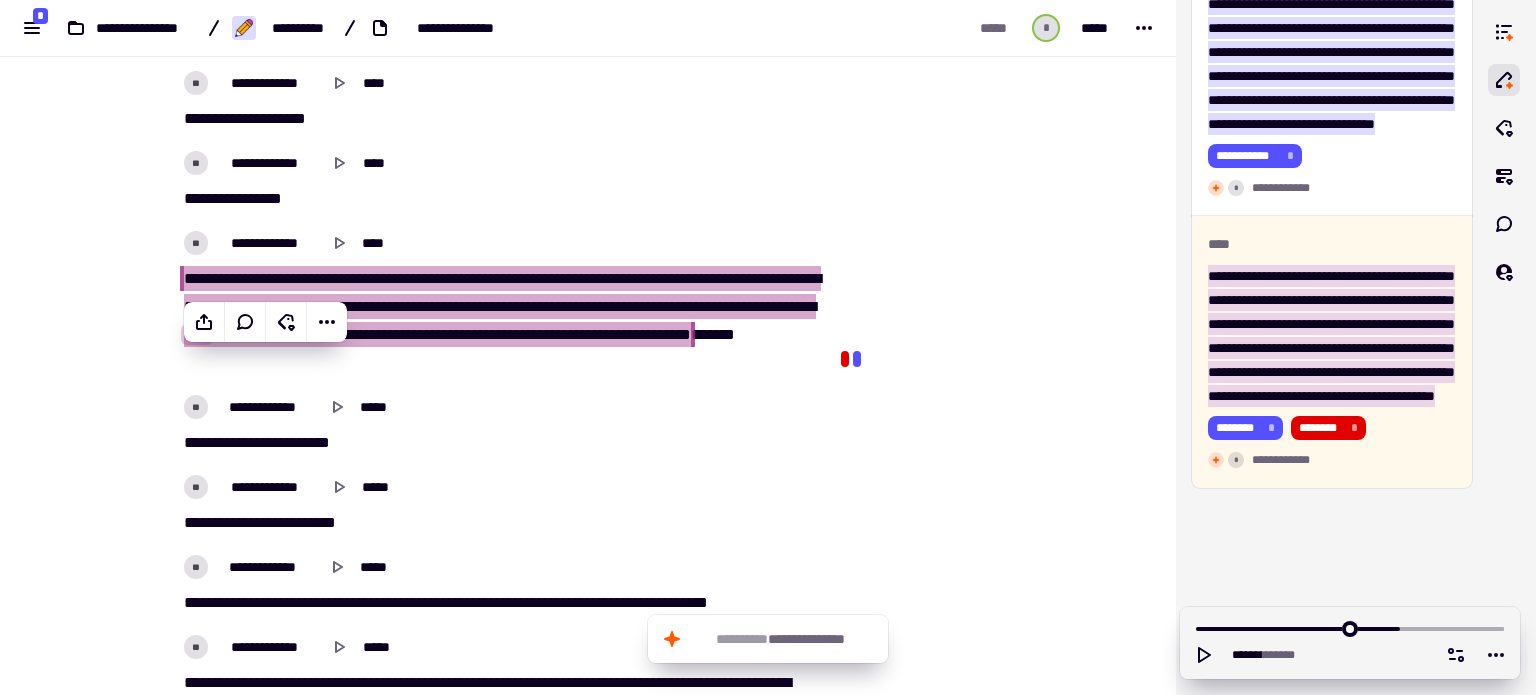 click on "[PHONE]" at bounding box center [500, 303] 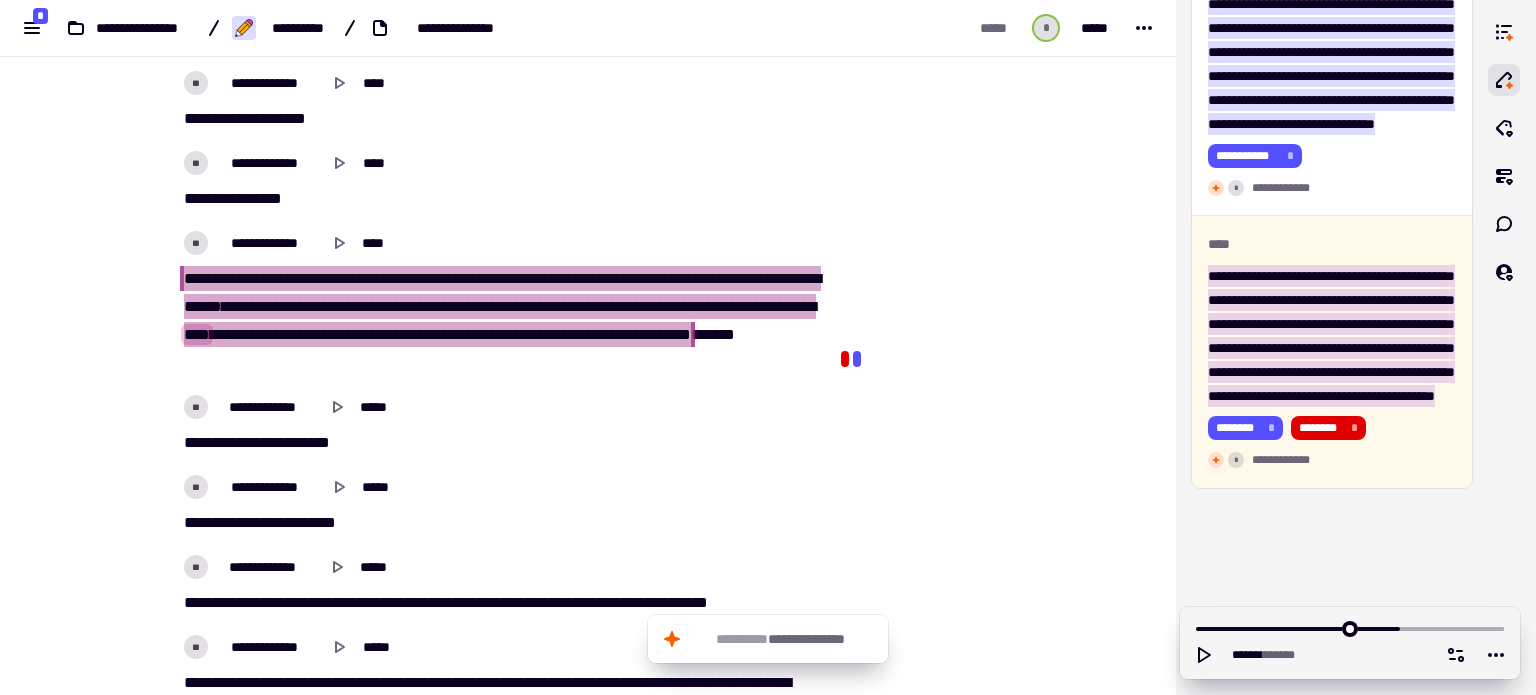 drag, startPoint x: 179, startPoint y: 359, endPoint x: 231, endPoint y: 360, distance: 52.009613 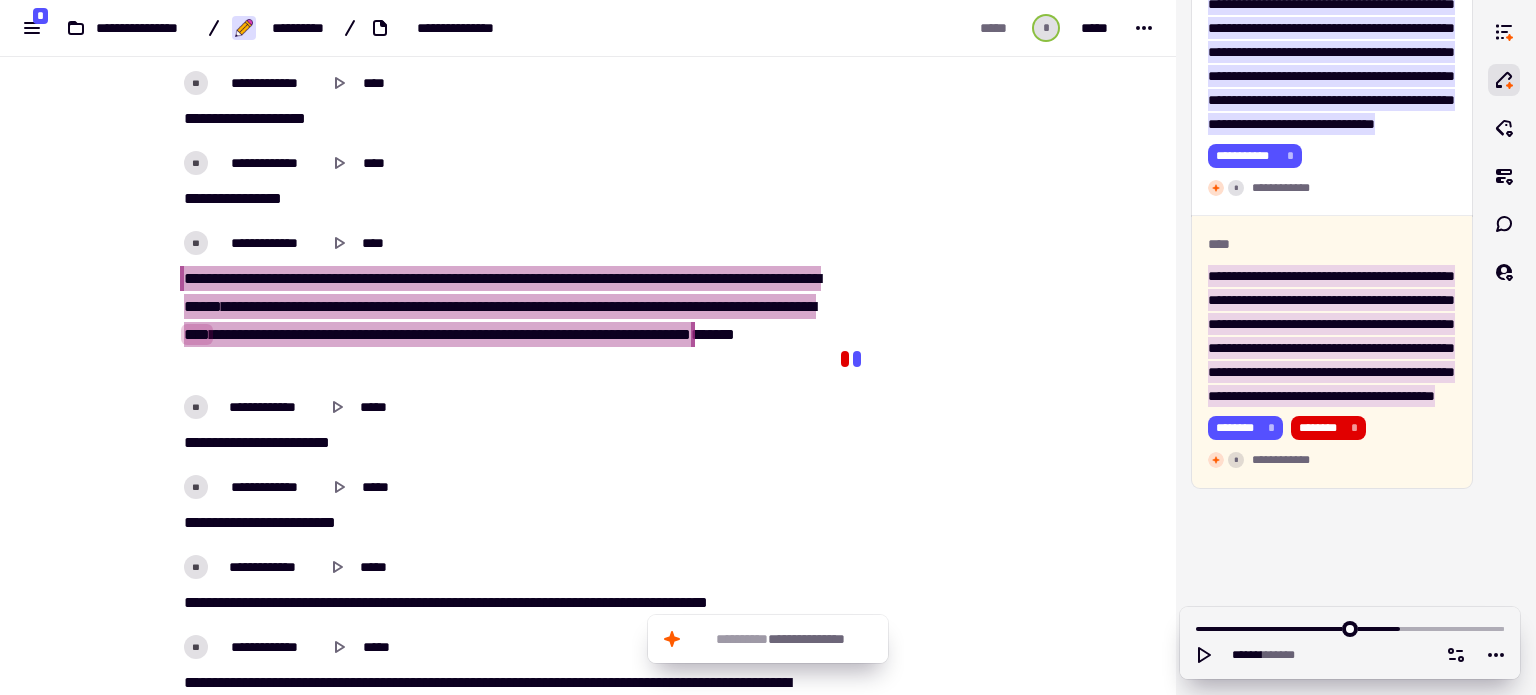 click on "[PHONE]" at bounding box center [500, 321] 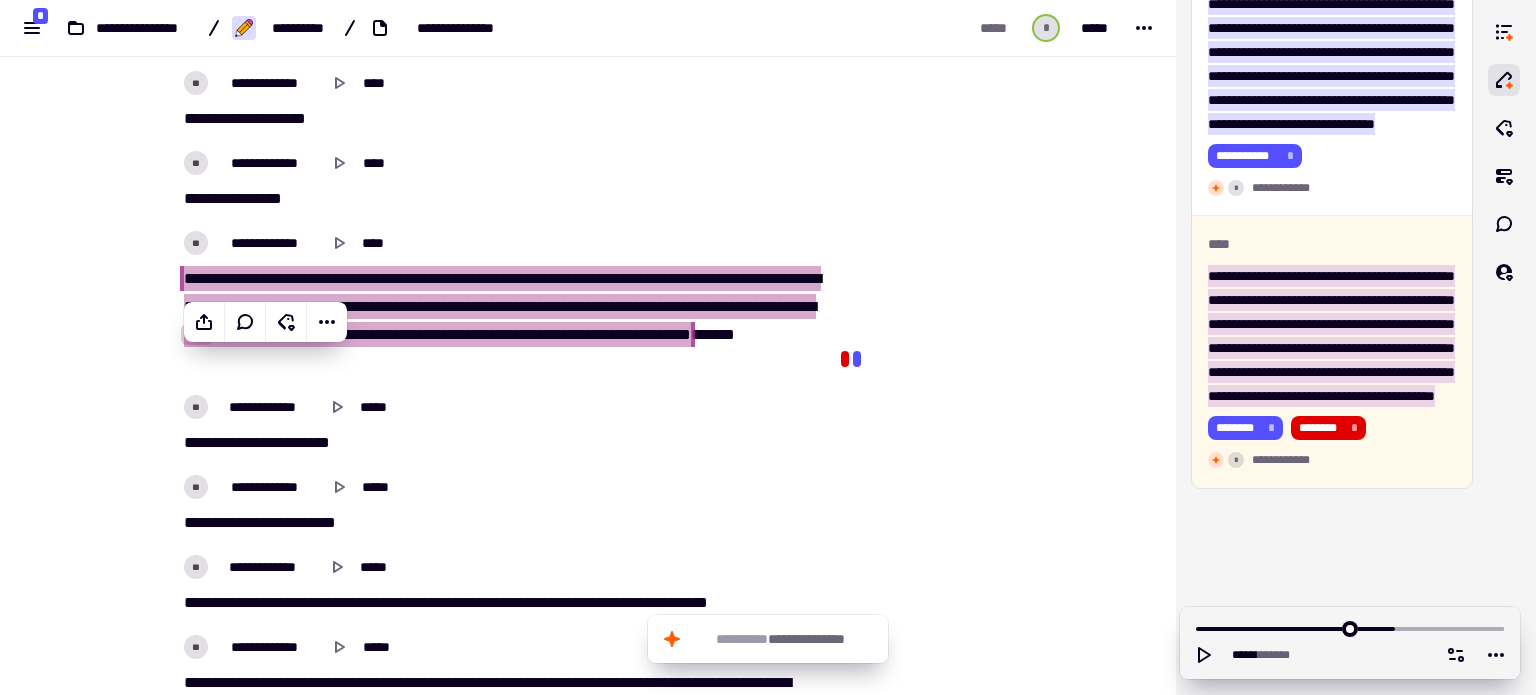 click on "**   ***   ****   *****   ******" at bounding box center [500, 443] 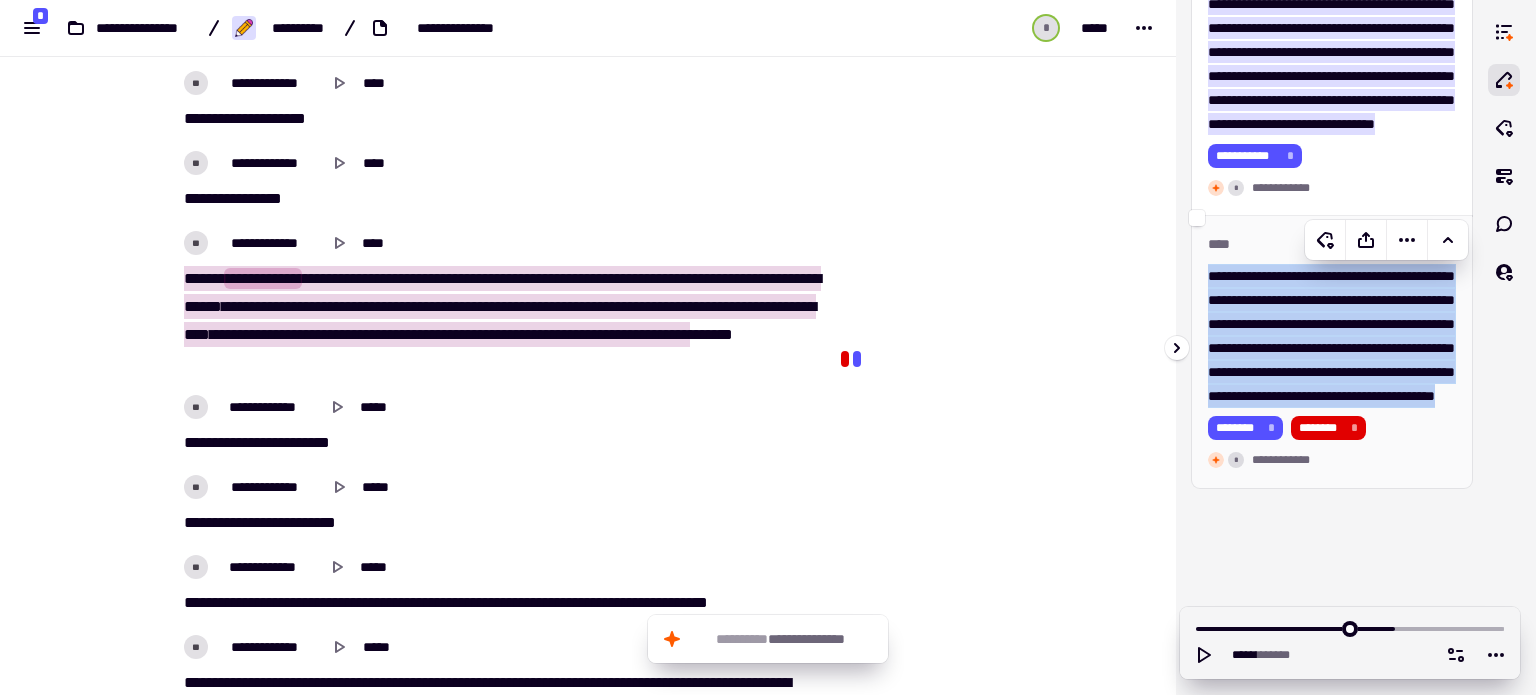drag, startPoint x: 1204, startPoint y: 223, endPoint x: 1337, endPoint y: 392, distance: 215.05814 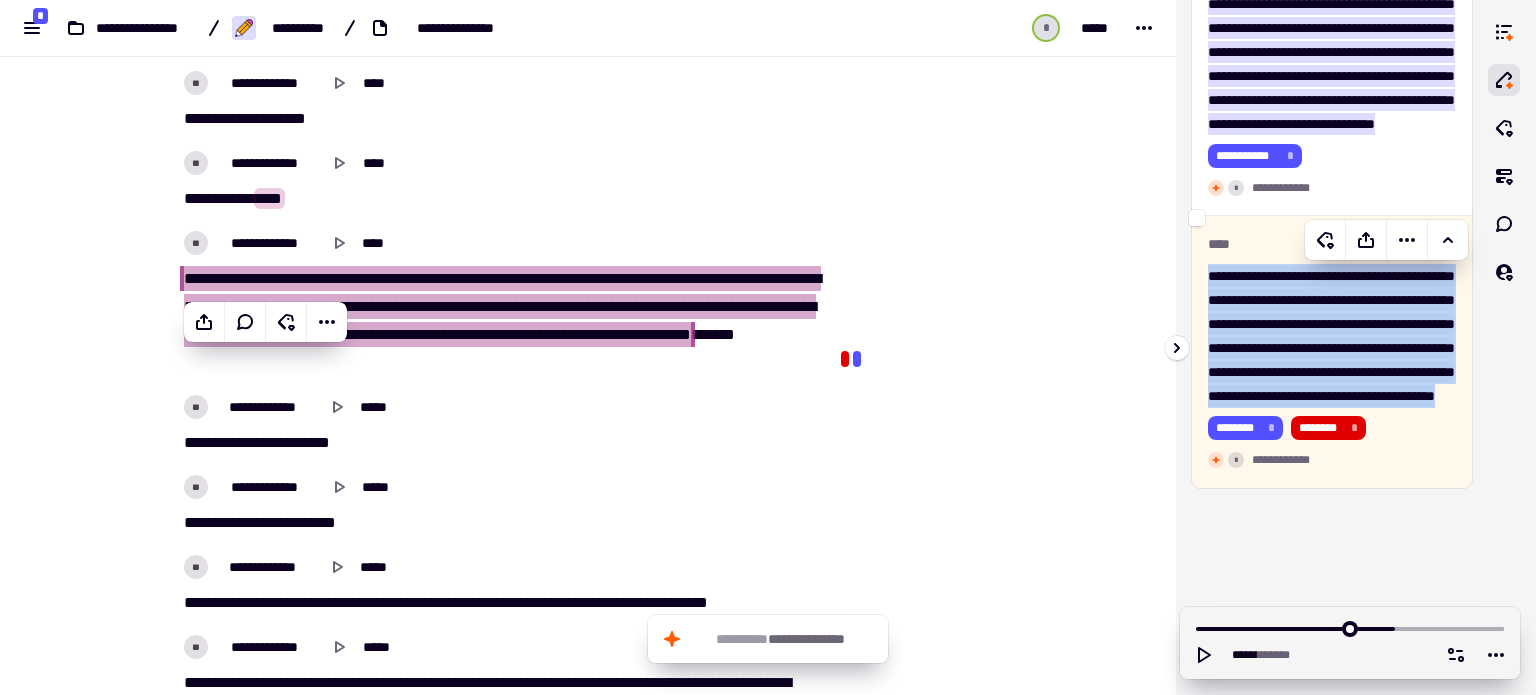 scroll, scrollTop: 8820, scrollLeft: 0, axis: vertical 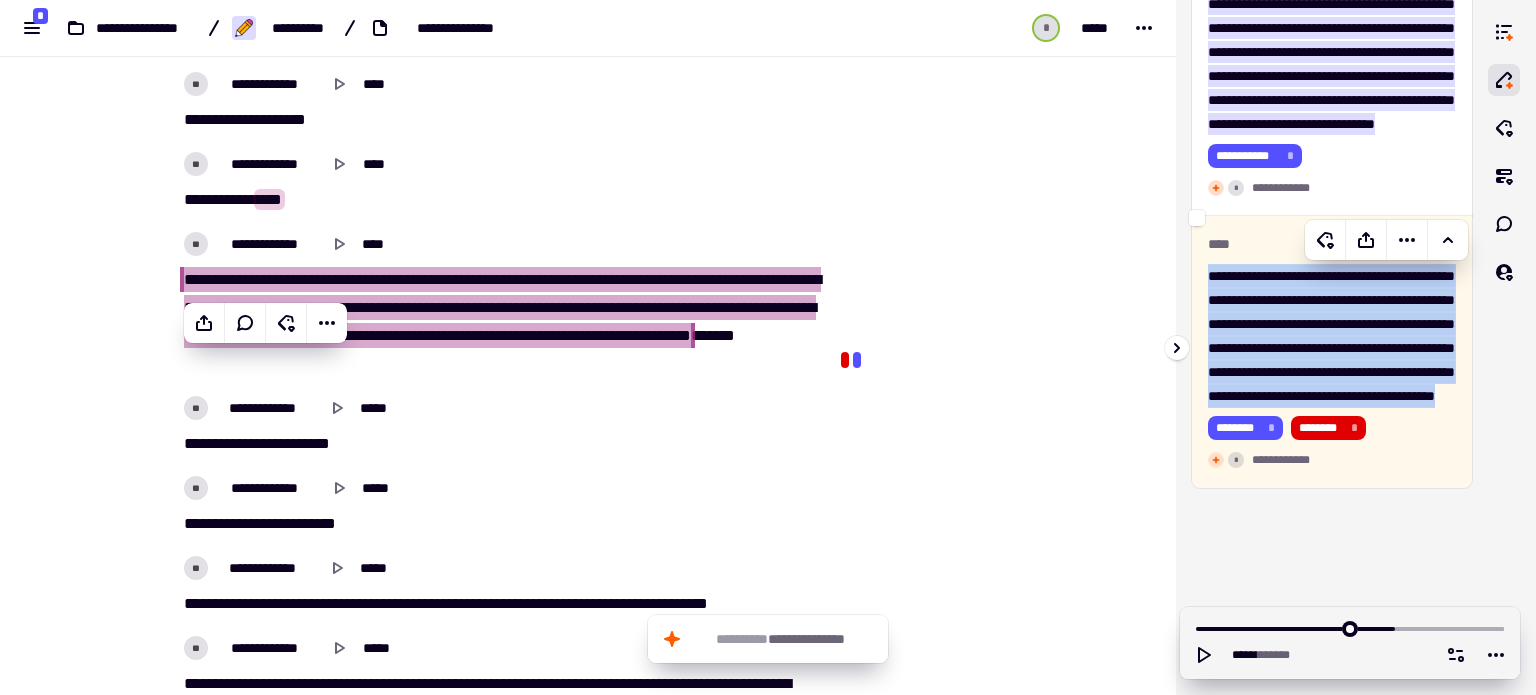 copy on "**********" 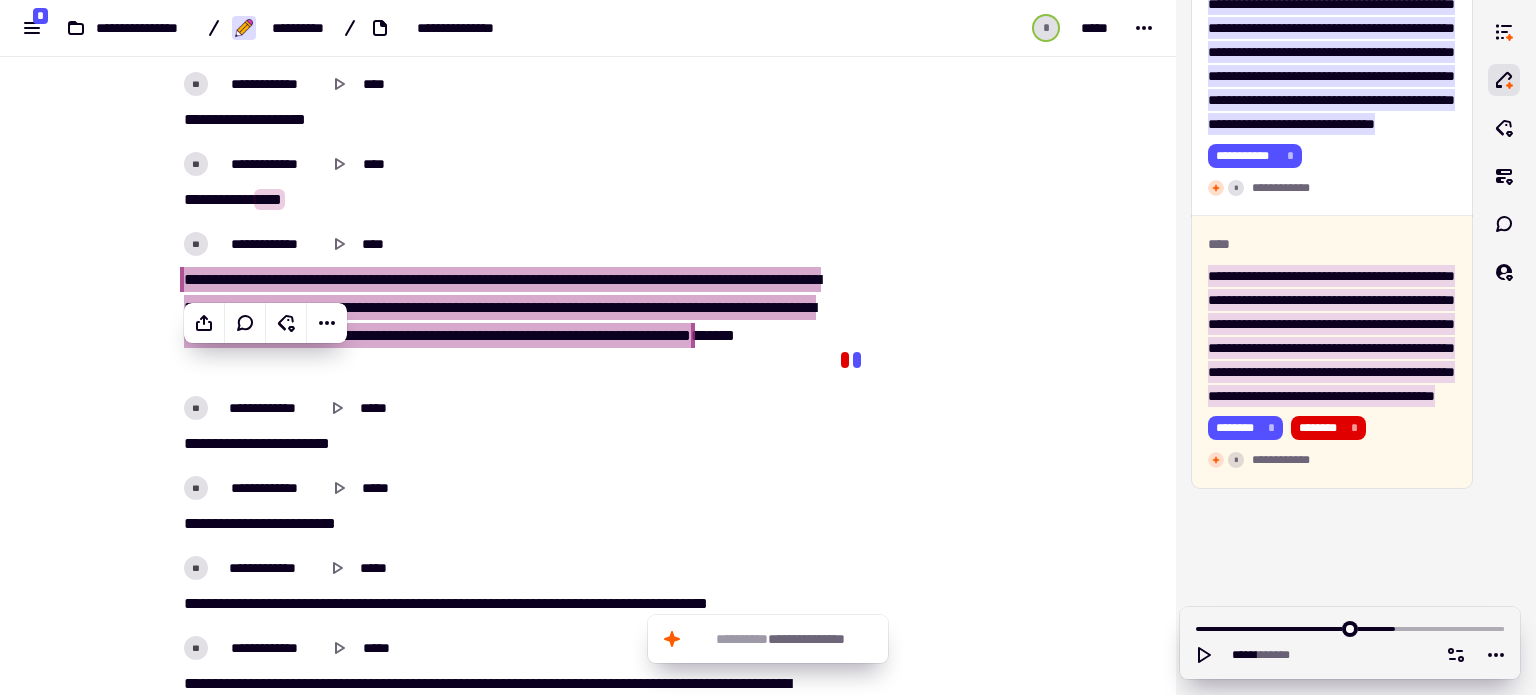 click at bounding box center (936, -4144) 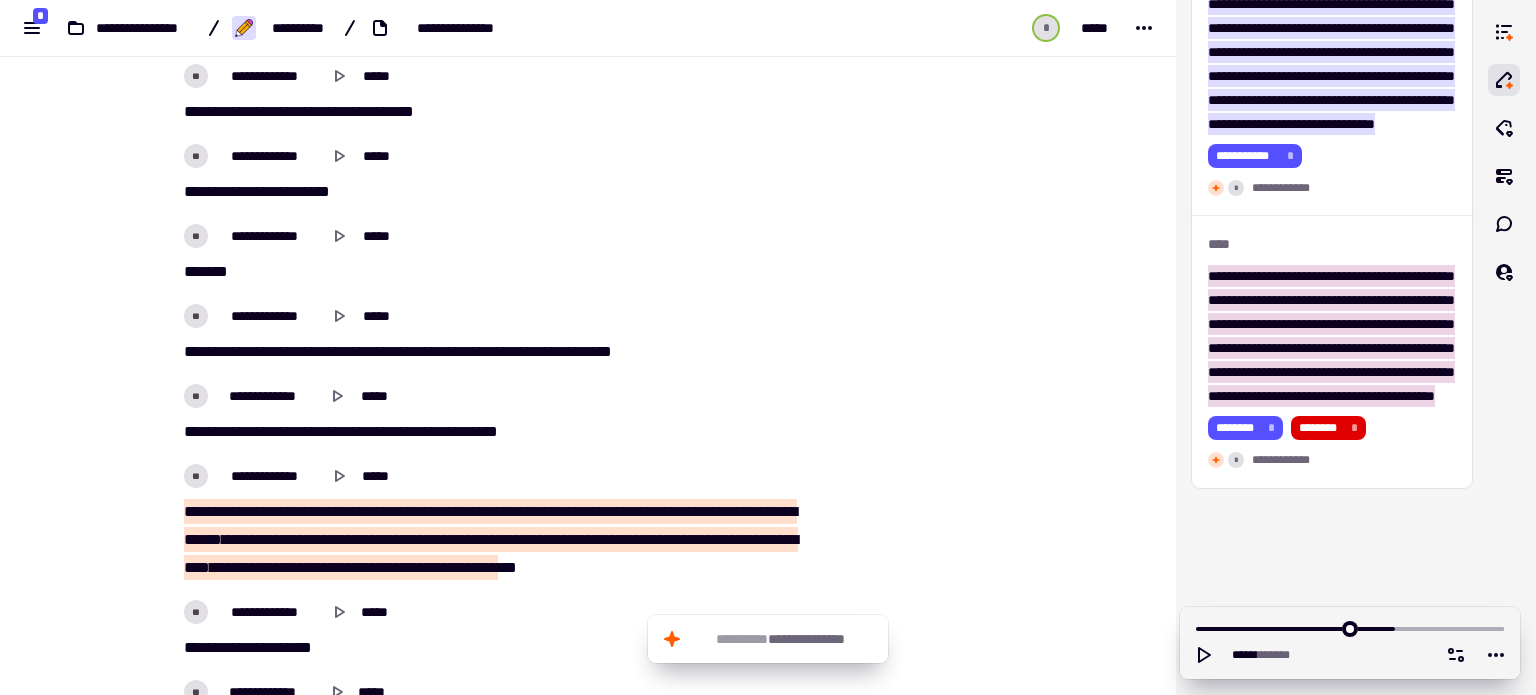 scroll, scrollTop: 10220, scrollLeft: 0, axis: vertical 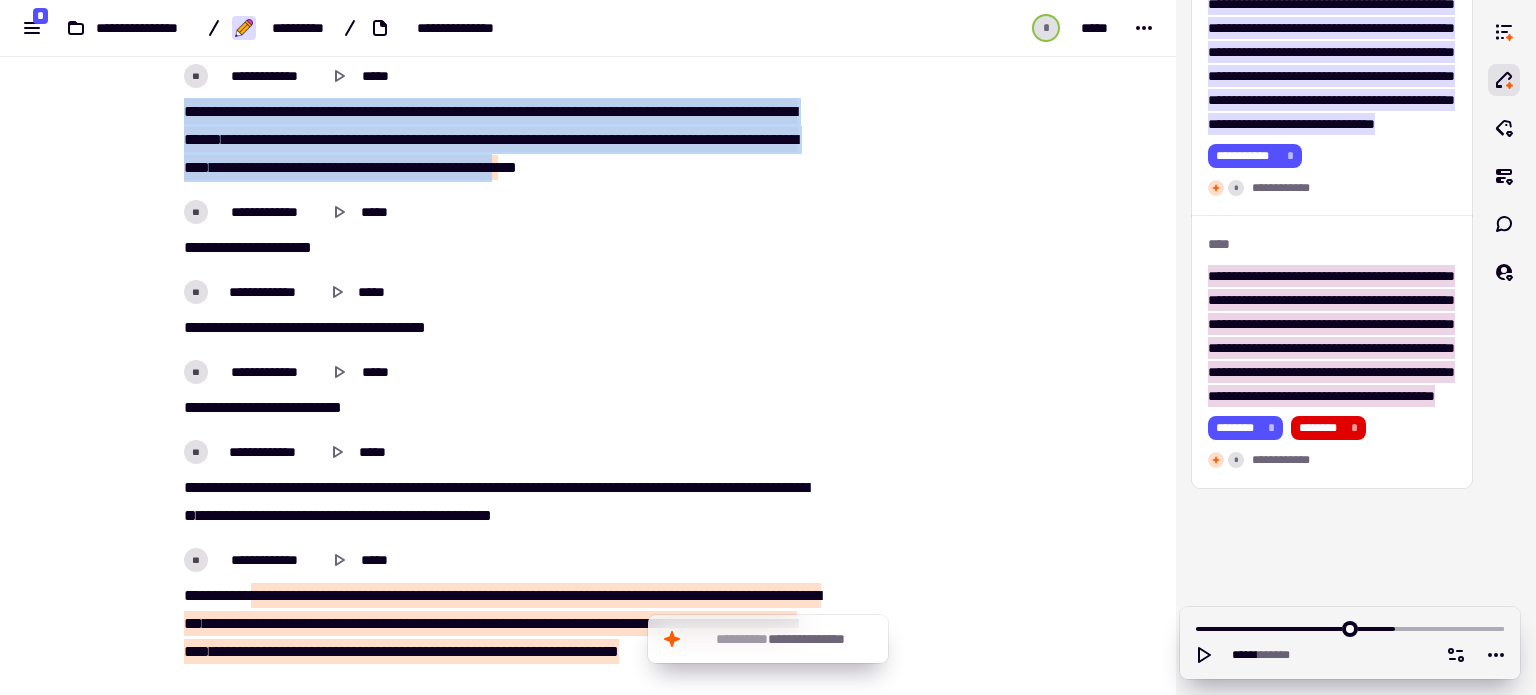 drag, startPoint x: 180, startPoint y: 193, endPoint x: 750, endPoint y: 254, distance: 573.25476 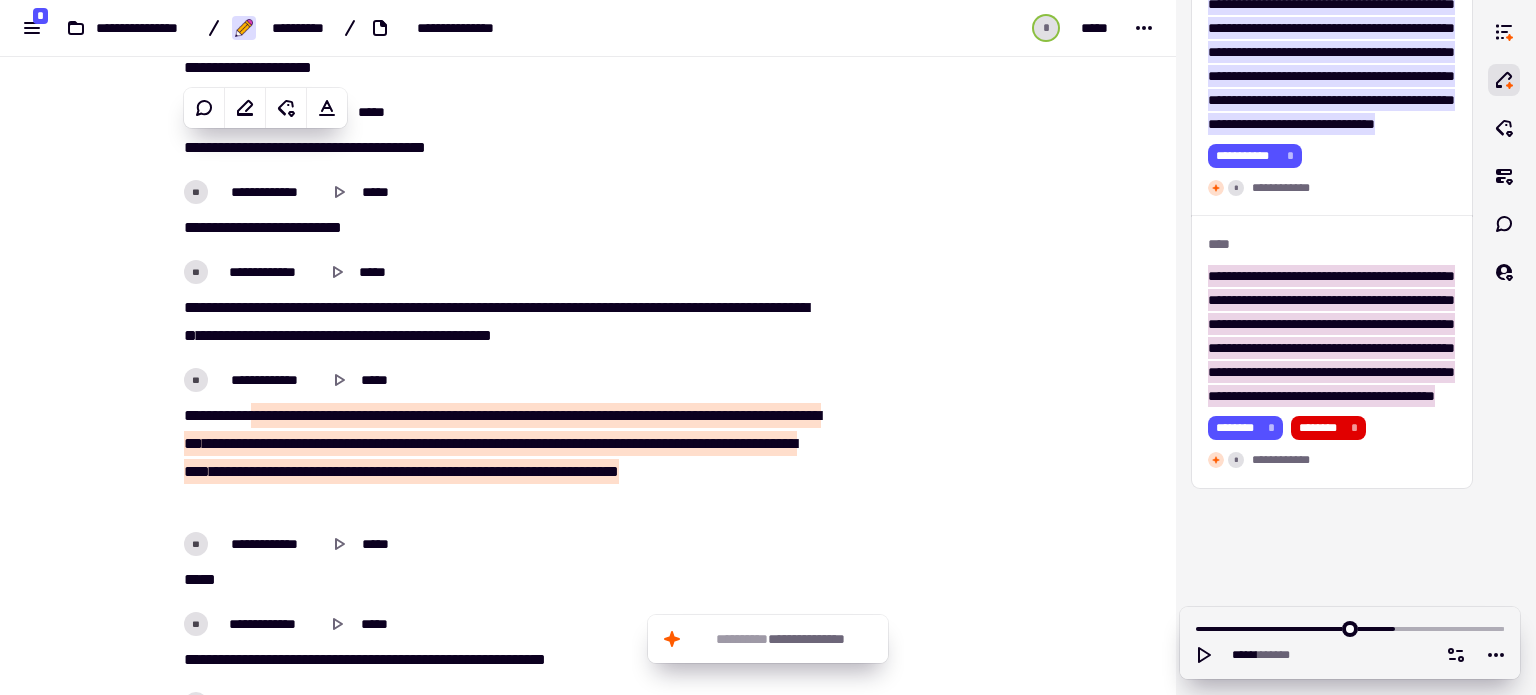 scroll, scrollTop: 10720, scrollLeft: 0, axis: vertical 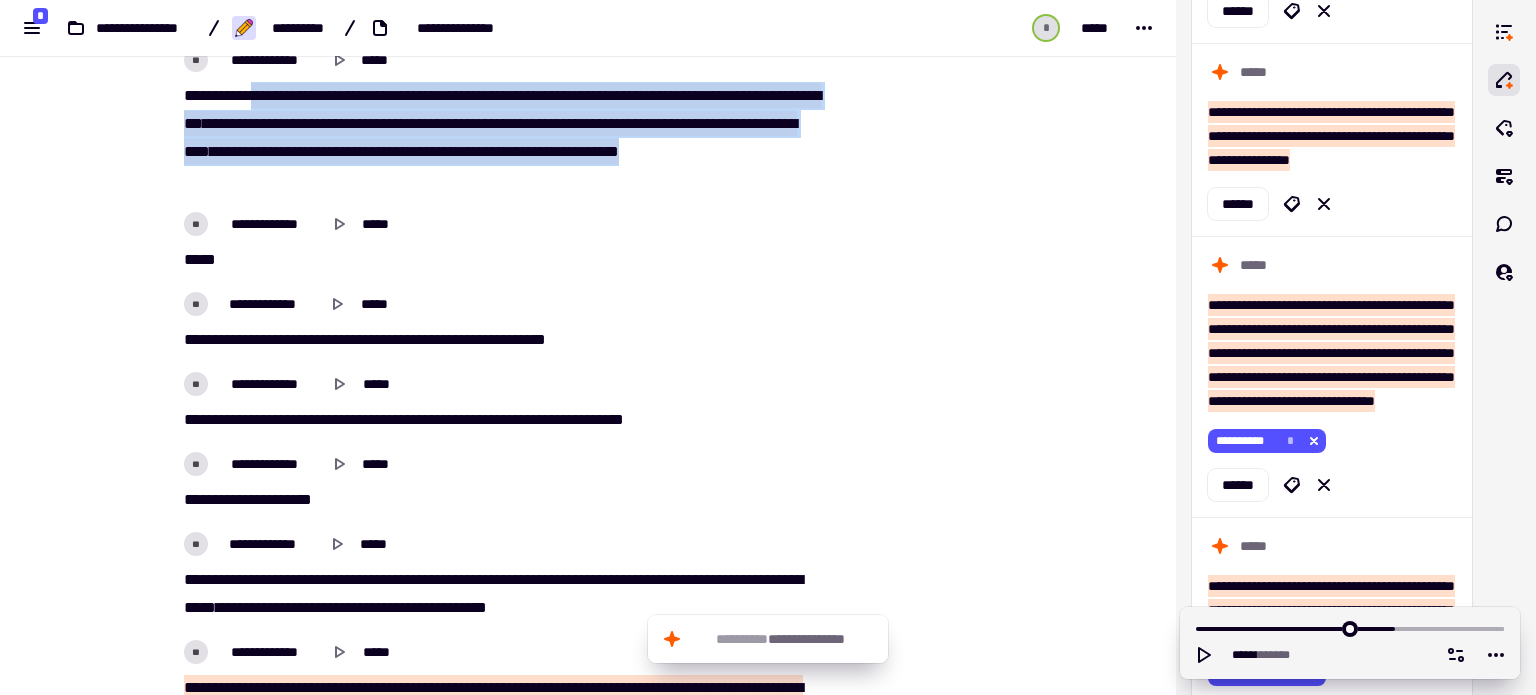 drag, startPoint x: 244, startPoint y: 177, endPoint x: 289, endPoint y: 257, distance: 91.787796 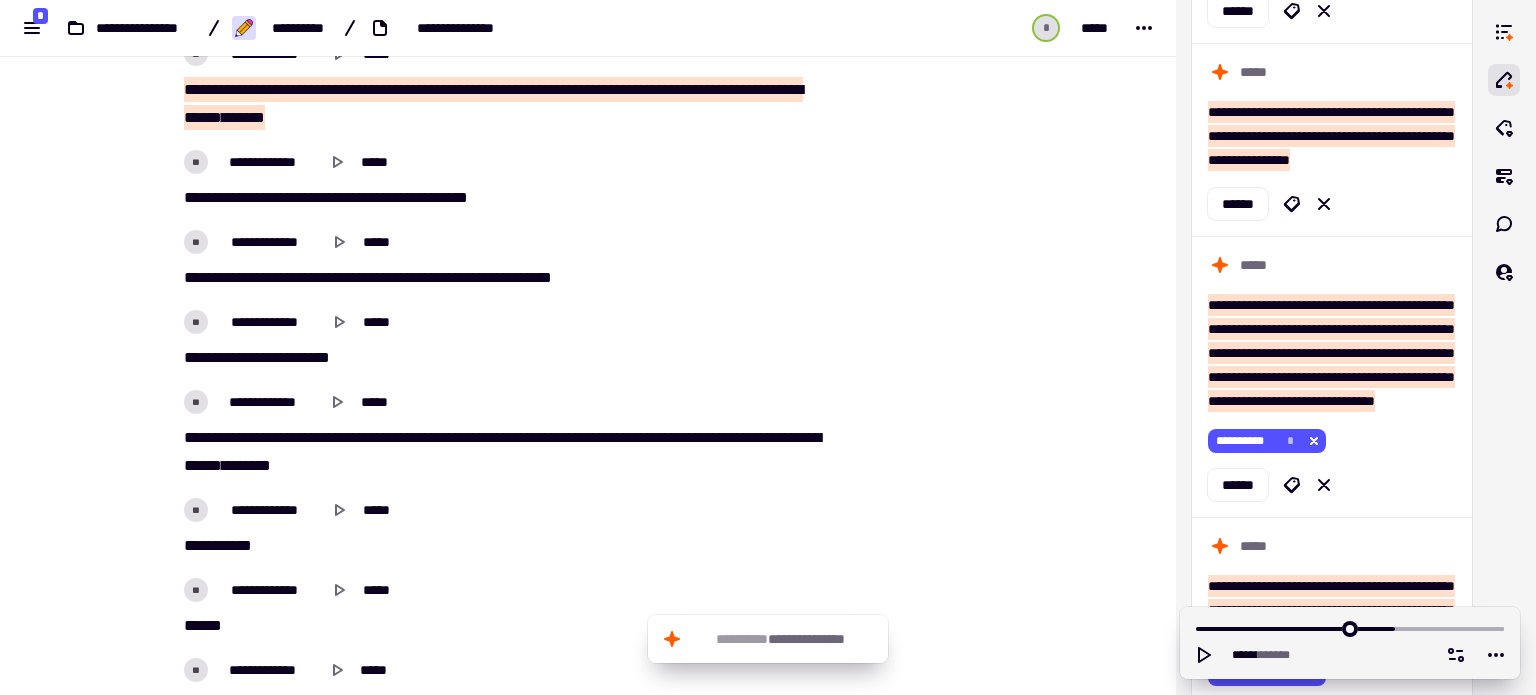 scroll, scrollTop: 11320, scrollLeft: 0, axis: vertical 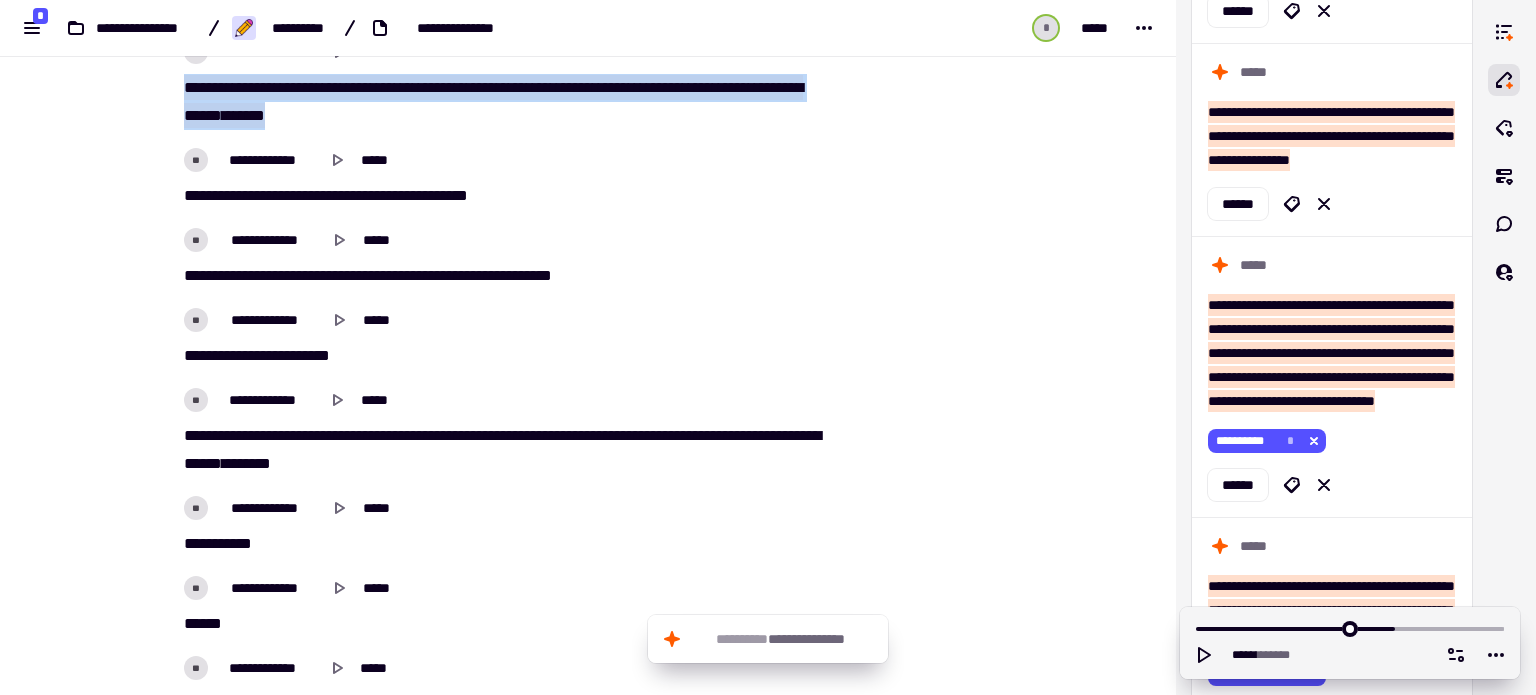 drag, startPoint x: 176, startPoint y: 167, endPoint x: 371, endPoint y: 202, distance: 198.11613 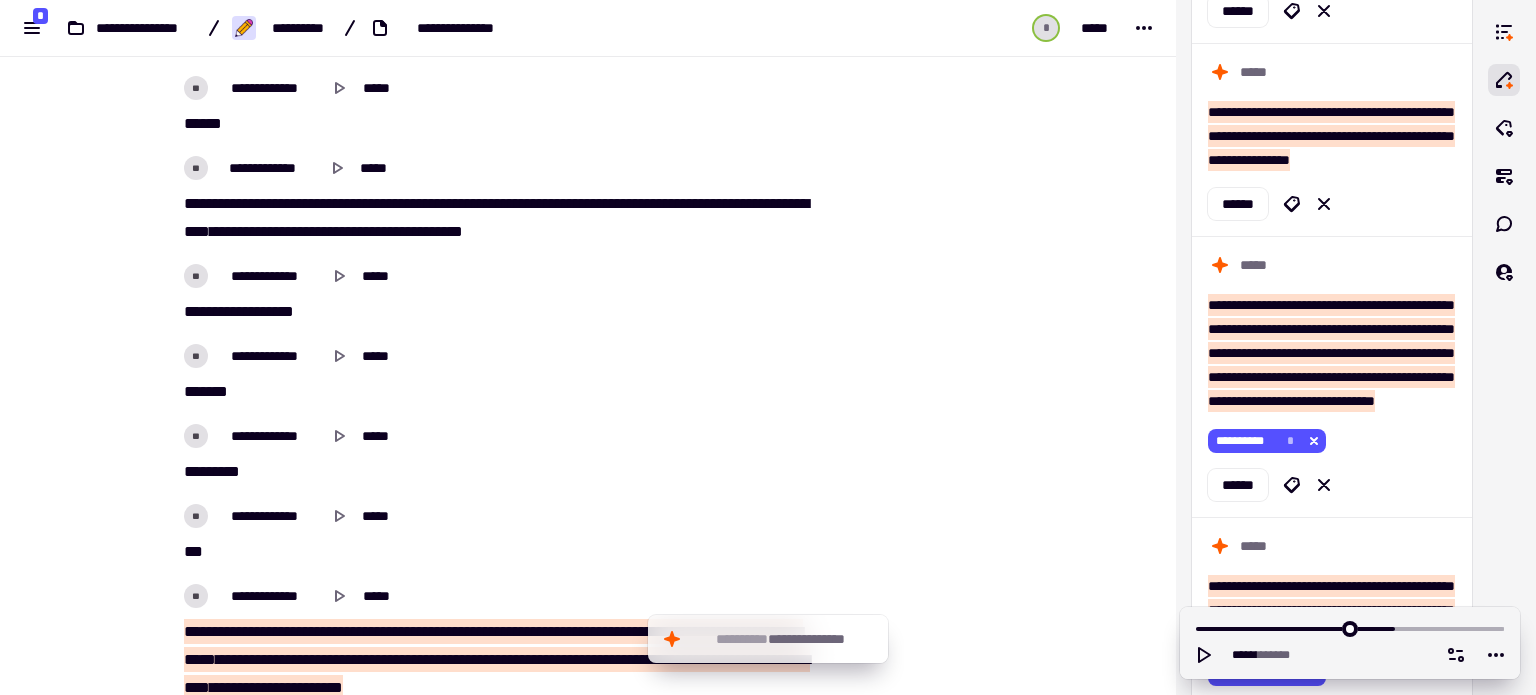 scroll, scrollTop: 12320, scrollLeft: 0, axis: vertical 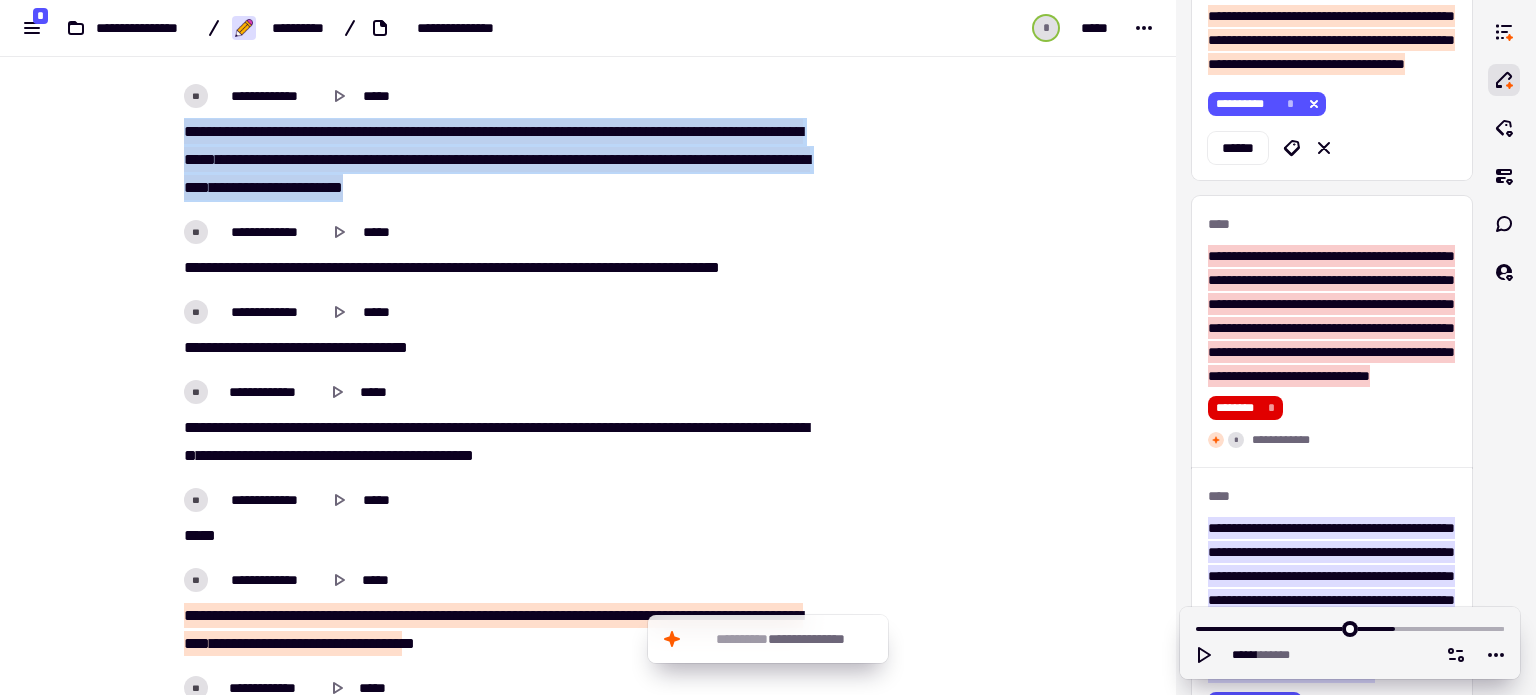drag, startPoint x: 179, startPoint y: 210, endPoint x: 522, endPoint y: 270, distance: 348.20828 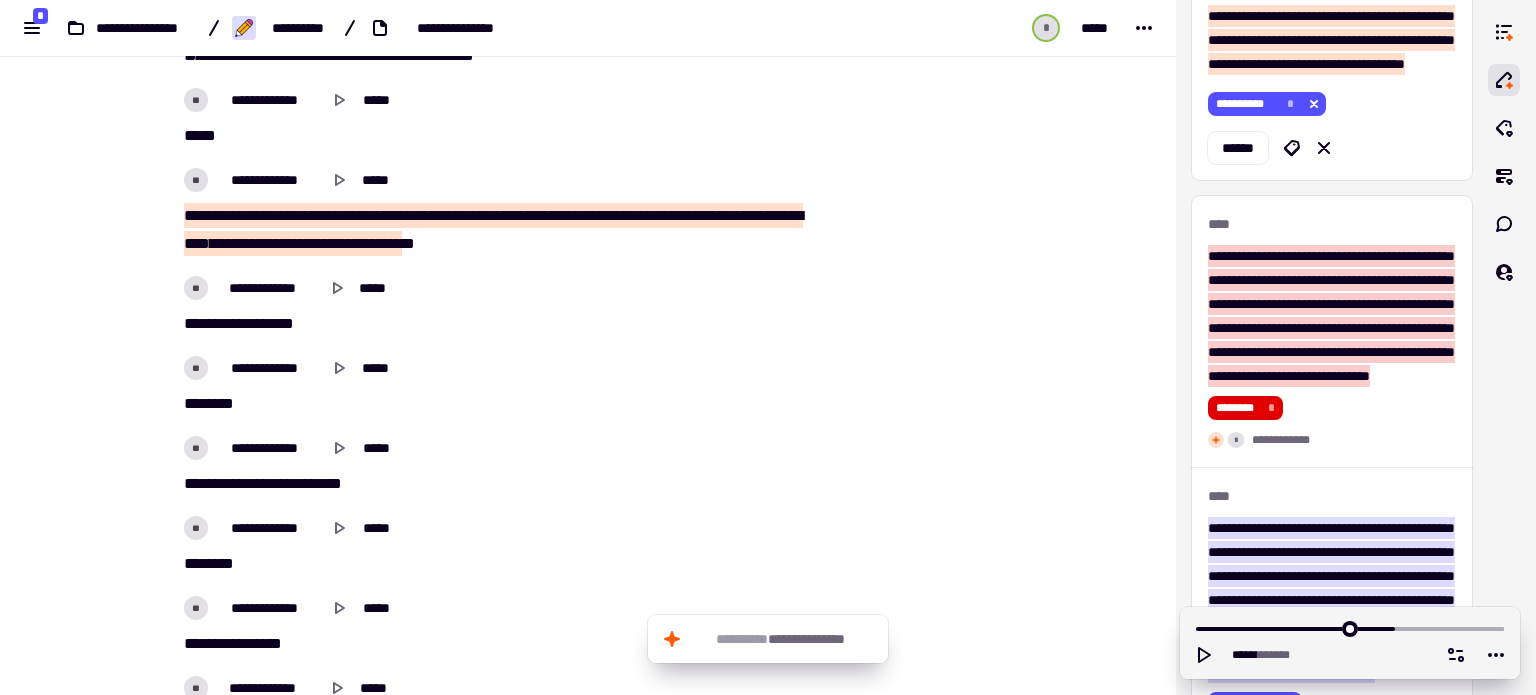 scroll, scrollTop: 12720, scrollLeft: 0, axis: vertical 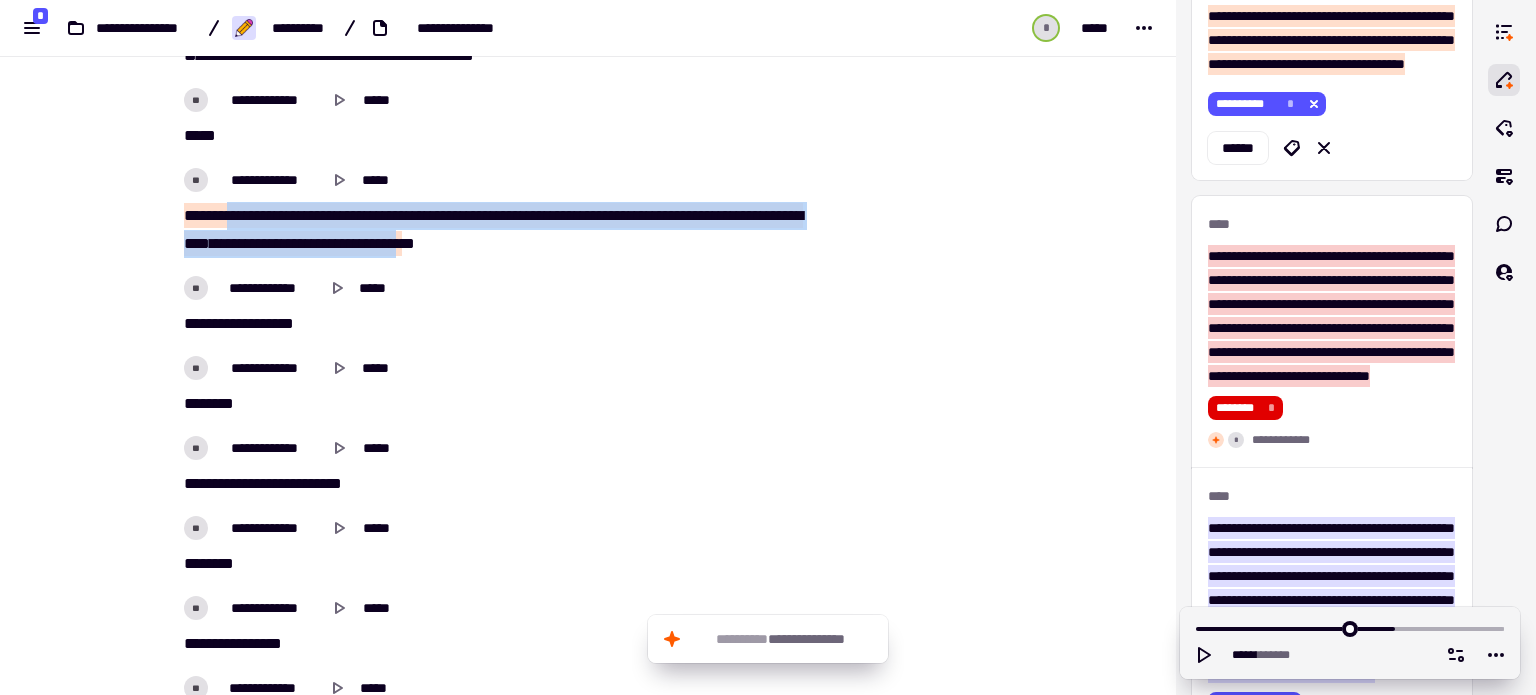 drag, startPoint x: 232, startPoint y: 297, endPoint x: 520, endPoint y: 328, distance: 289.6636 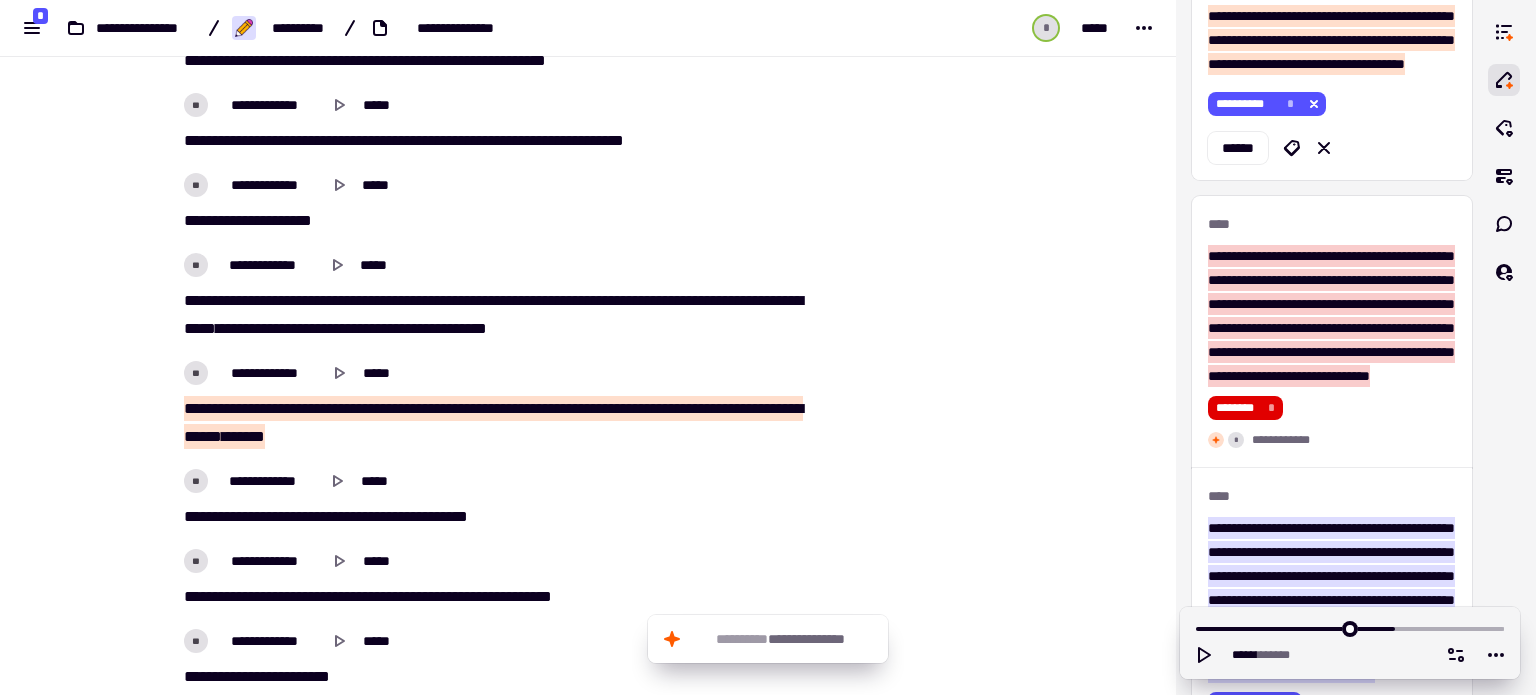 scroll, scrollTop: 10864, scrollLeft: 0, axis: vertical 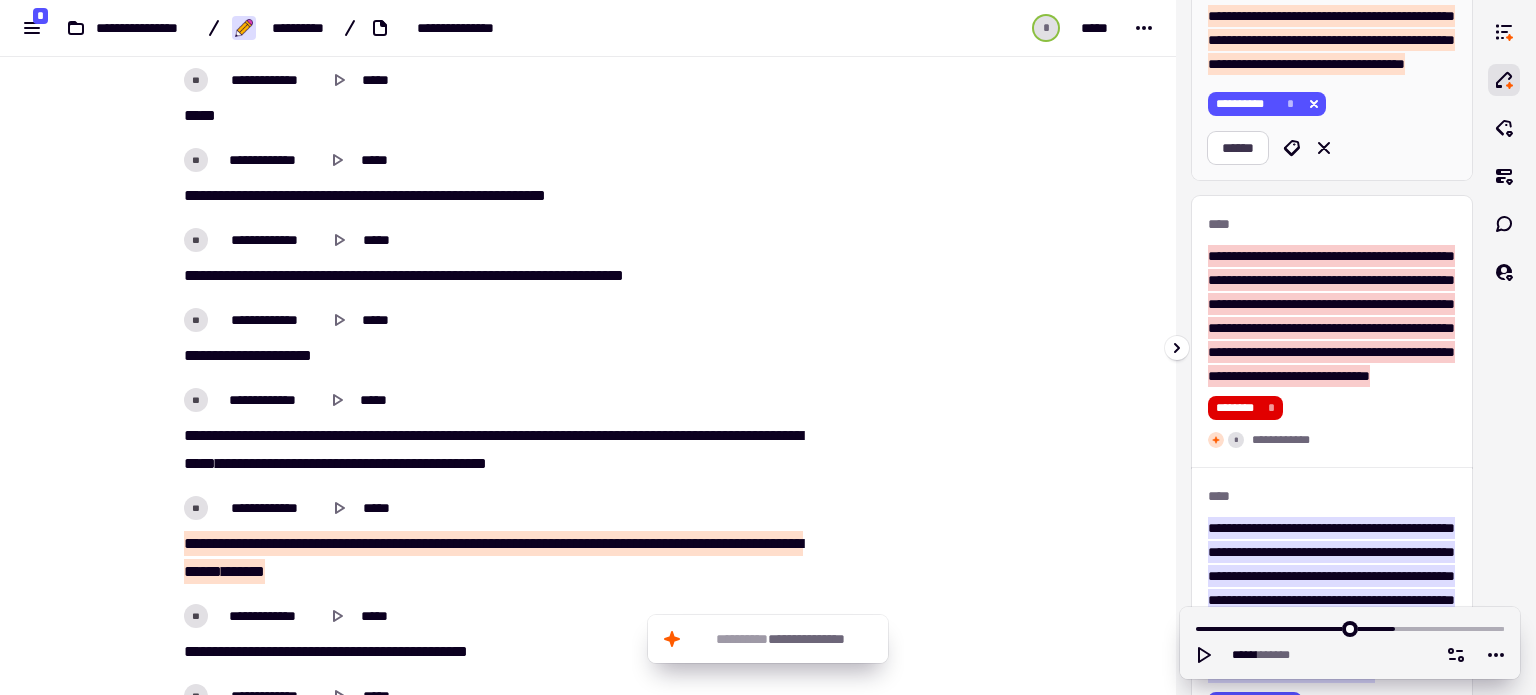 click on "******" 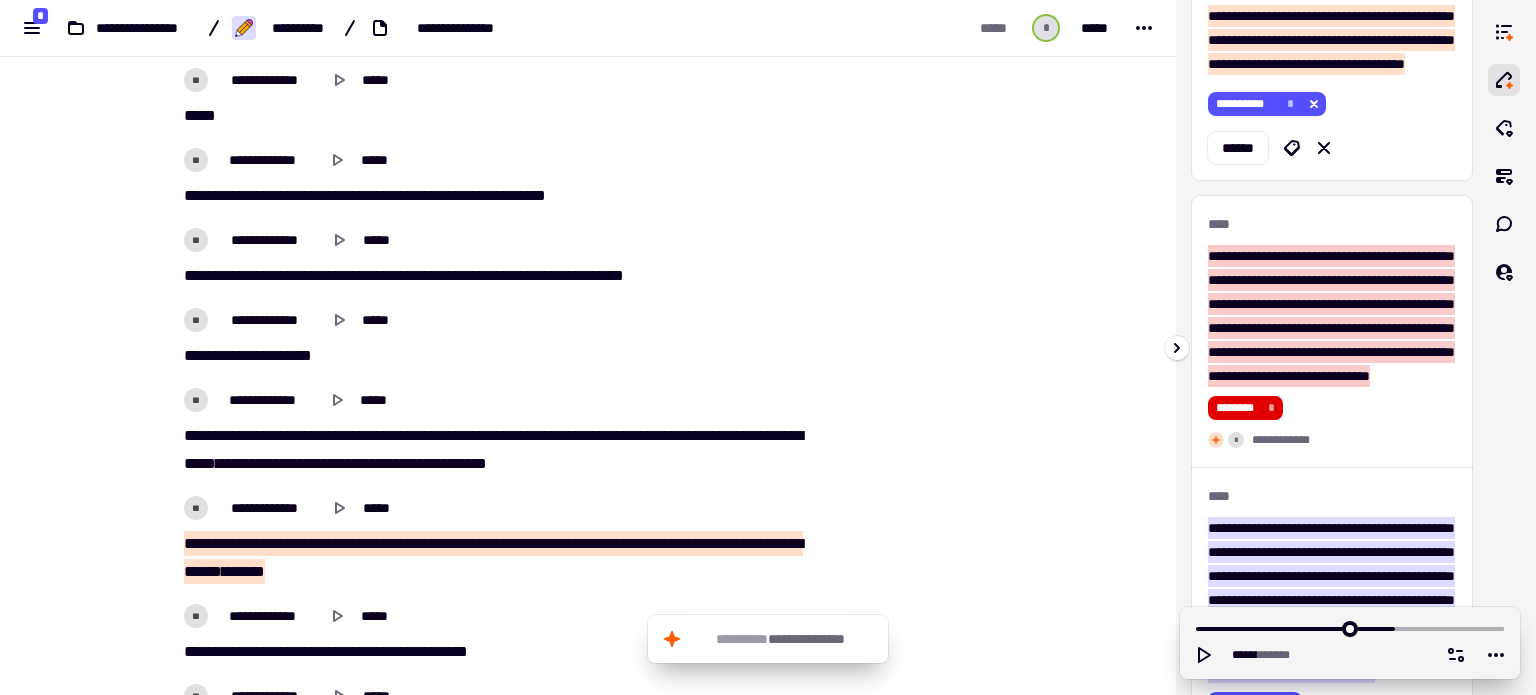 click on "******" 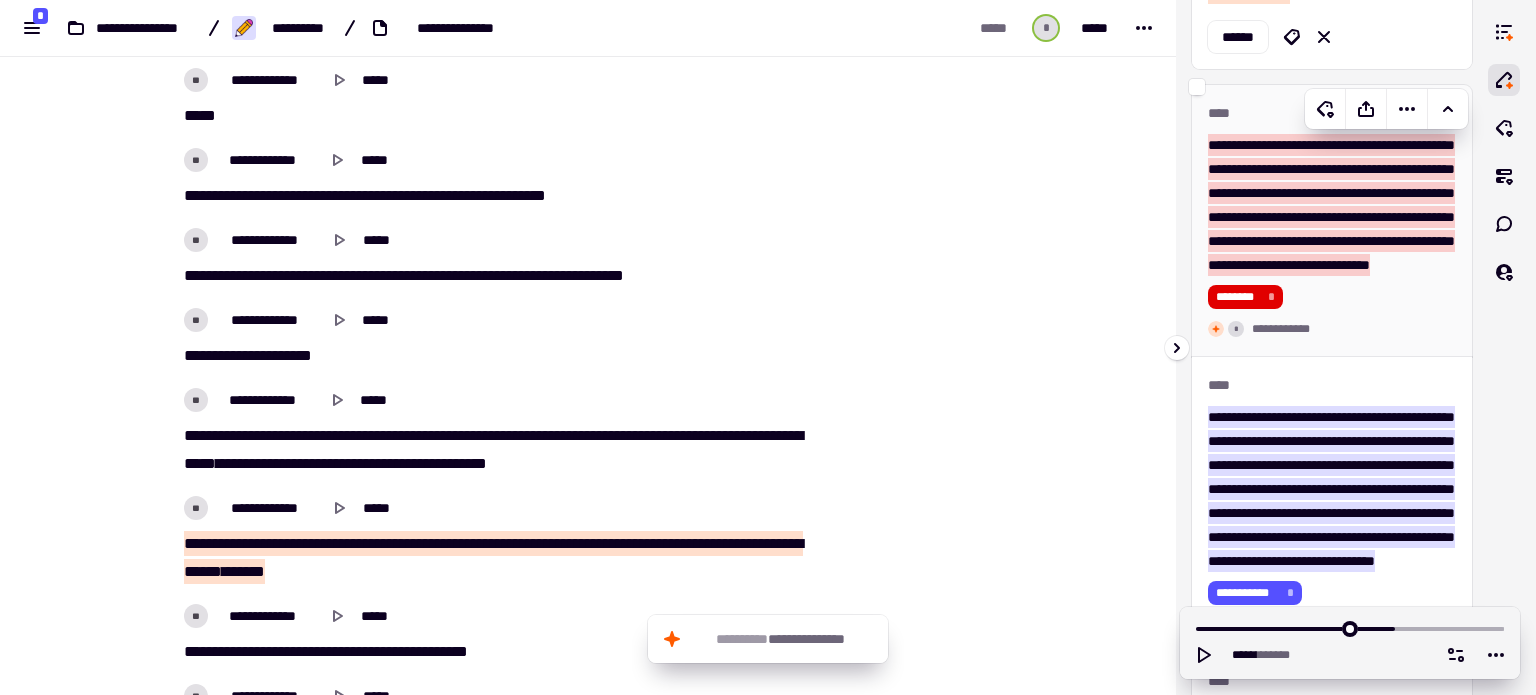 scroll, scrollTop: 2290, scrollLeft: 0, axis: vertical 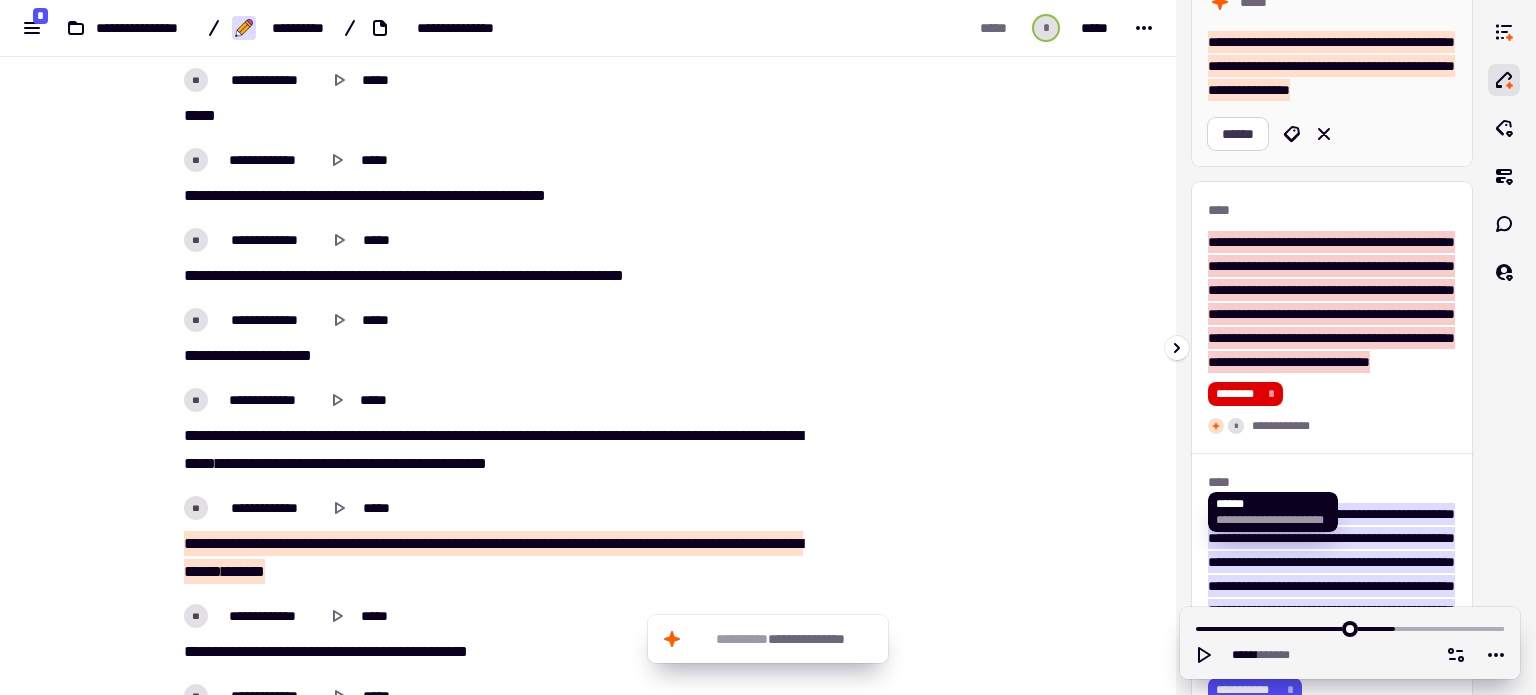 click on "******" 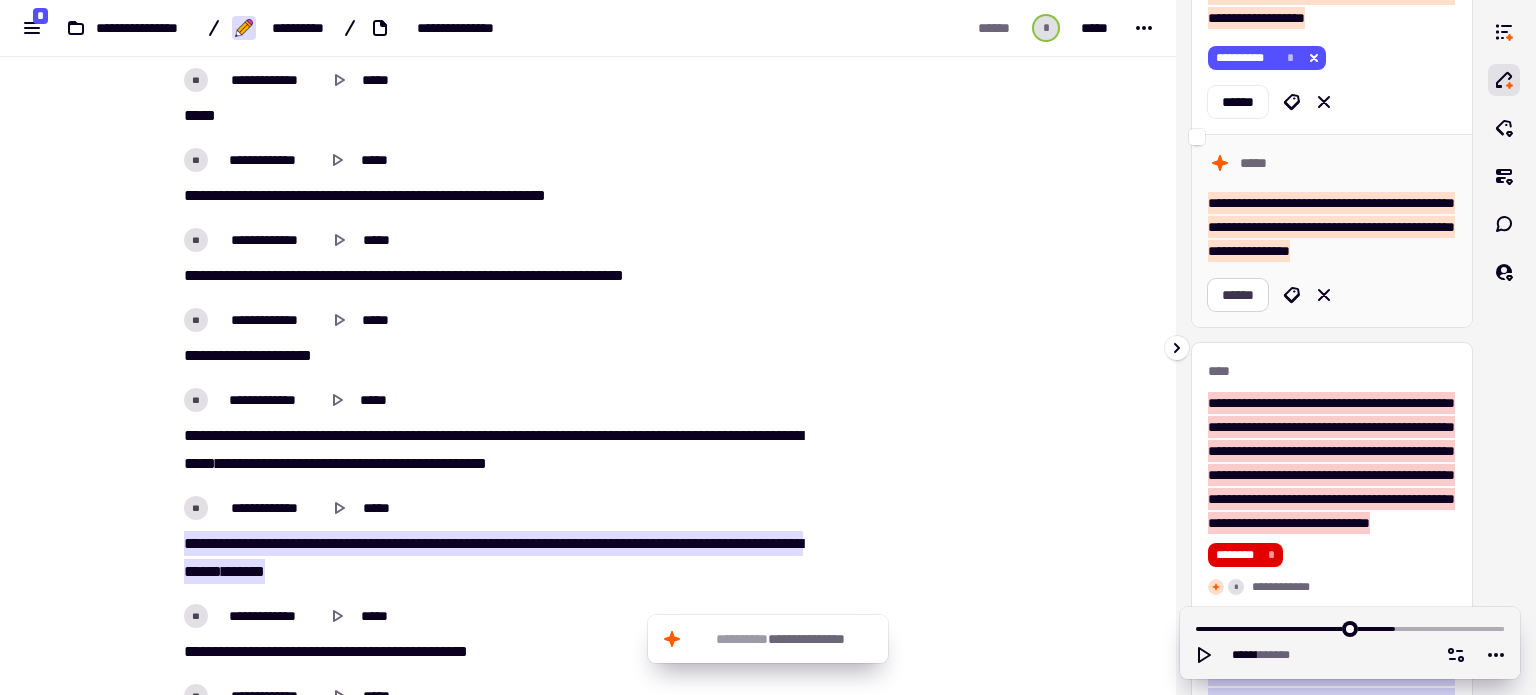 scroll, scrollTop: 2090, scrollLeft: 0, axis: vertical 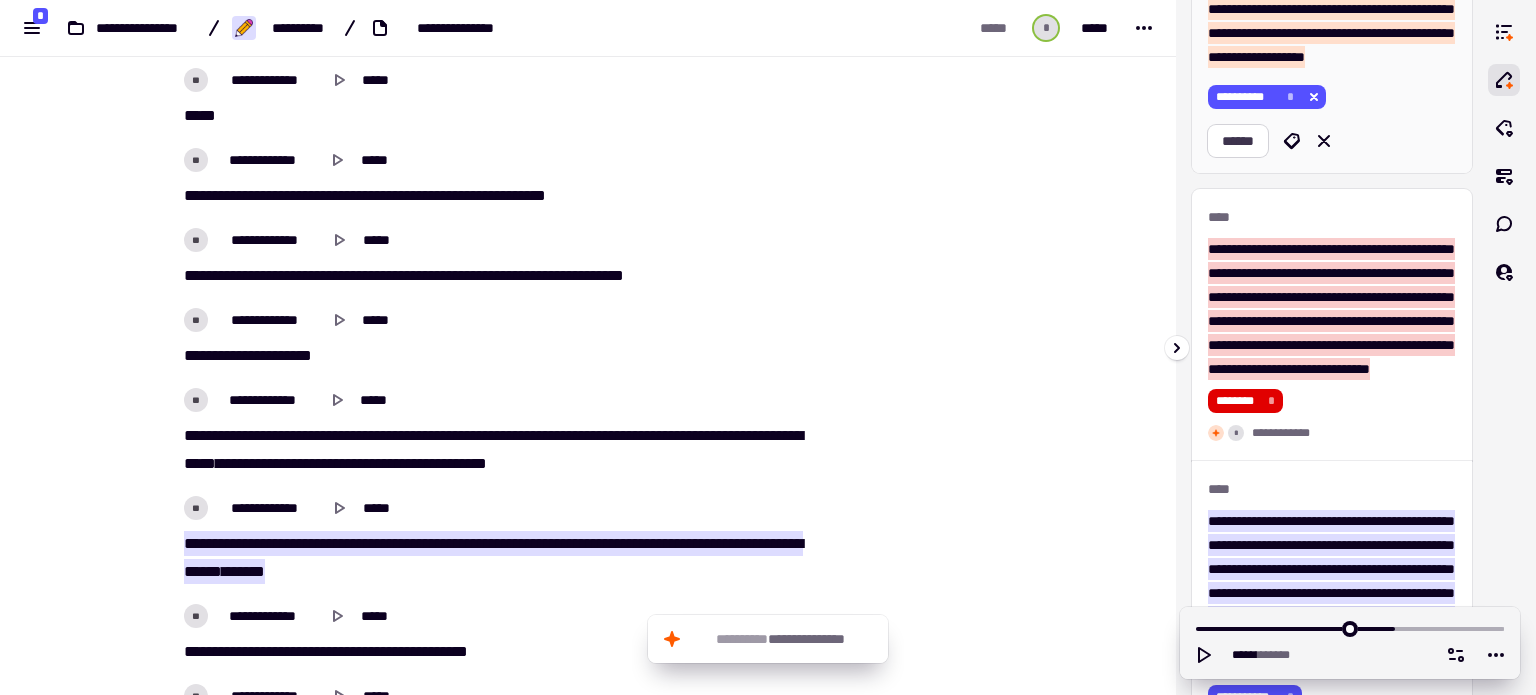click on "******" 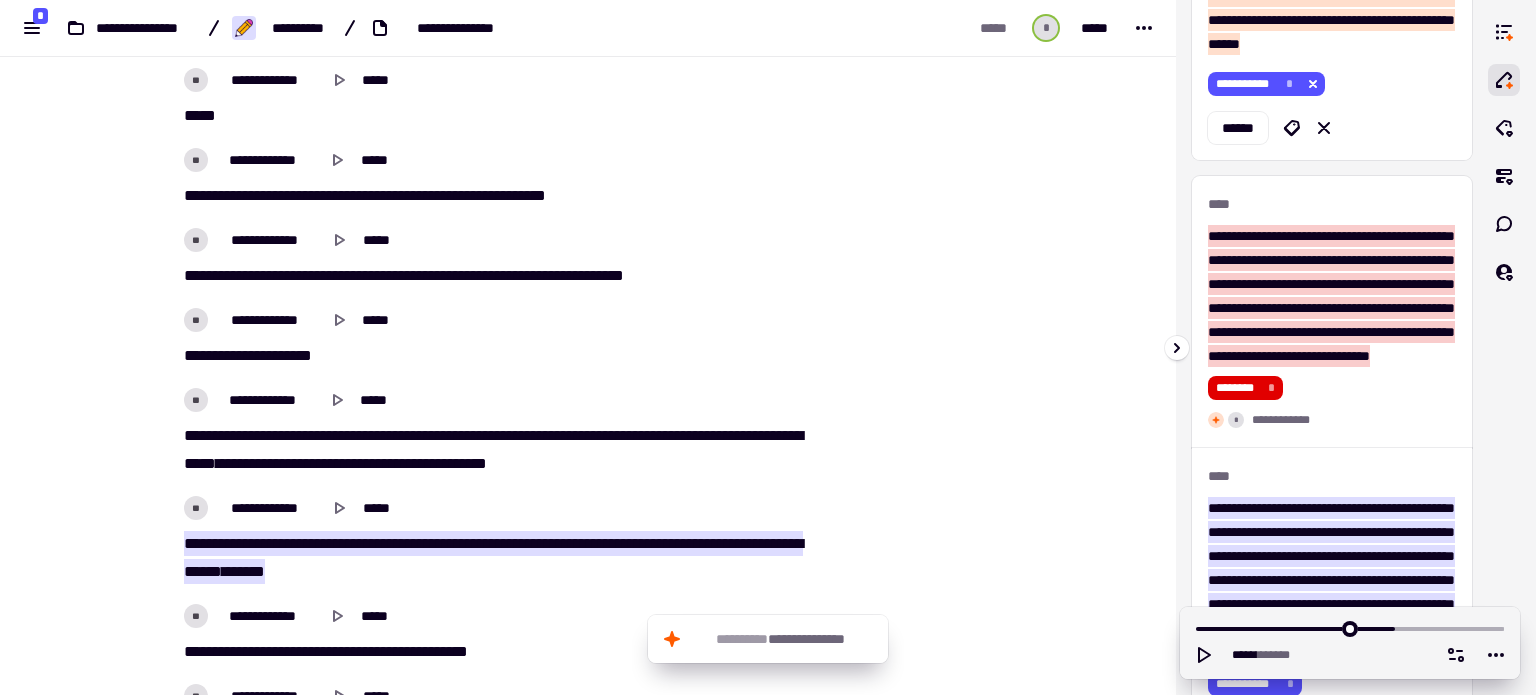 scroll, scrollTop: 1790, scrollLeft: 0, axis: vertical 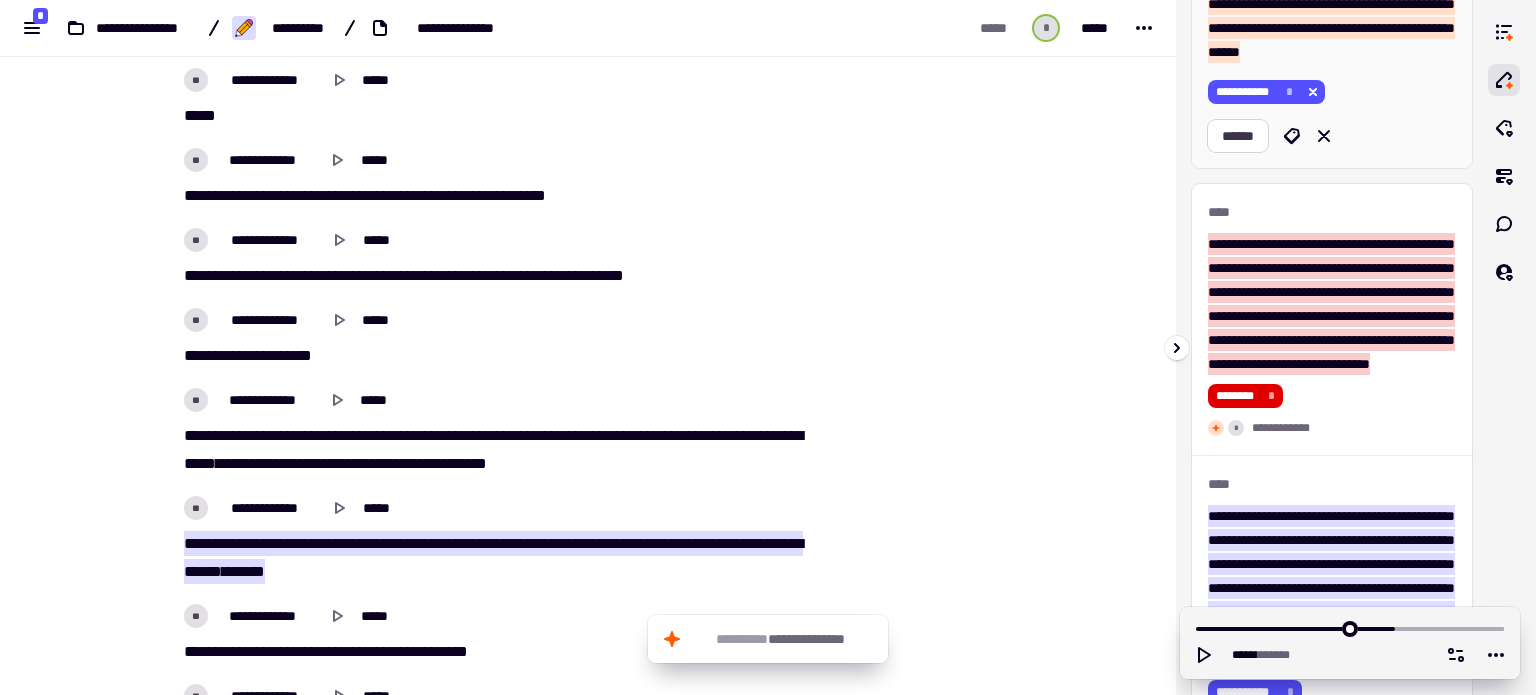 click on "******" 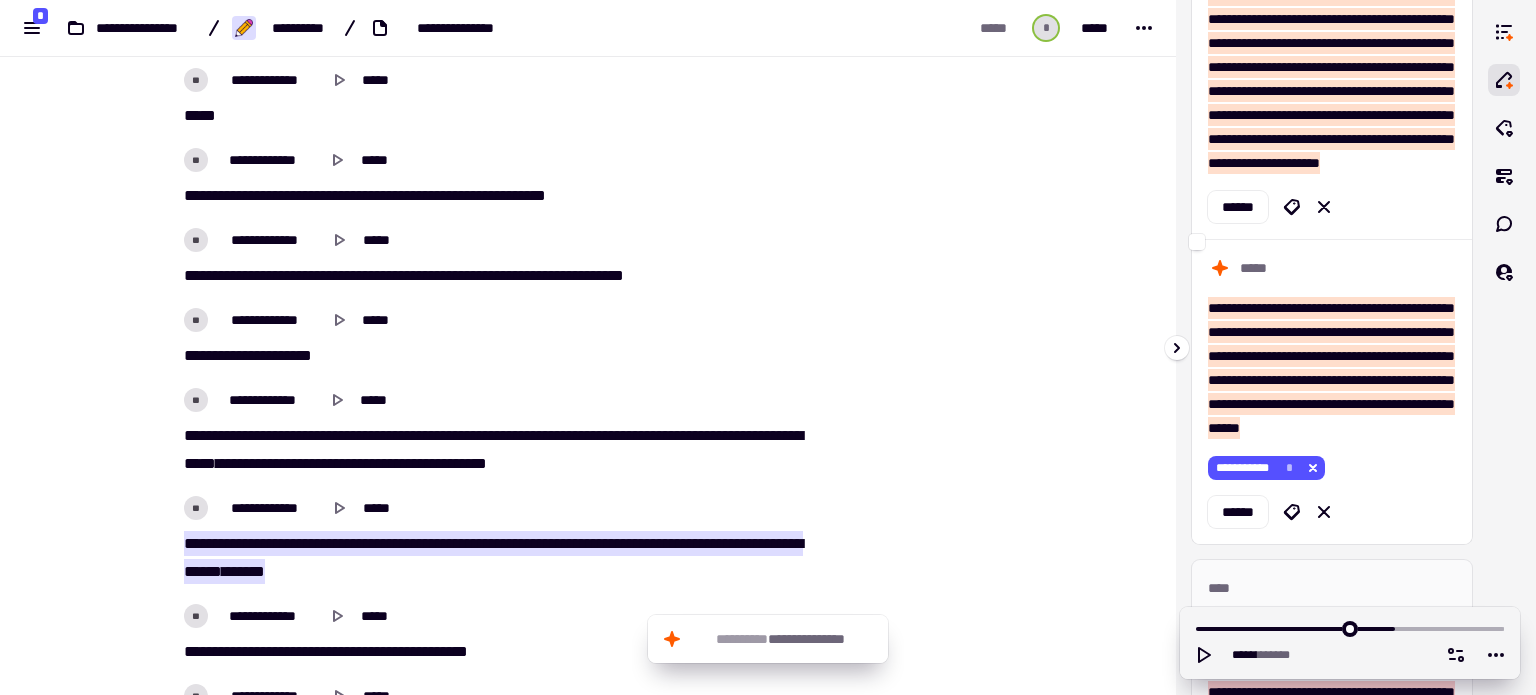 scroll, scrollTop: 1390, scrollLeft: 0, axis: vertical 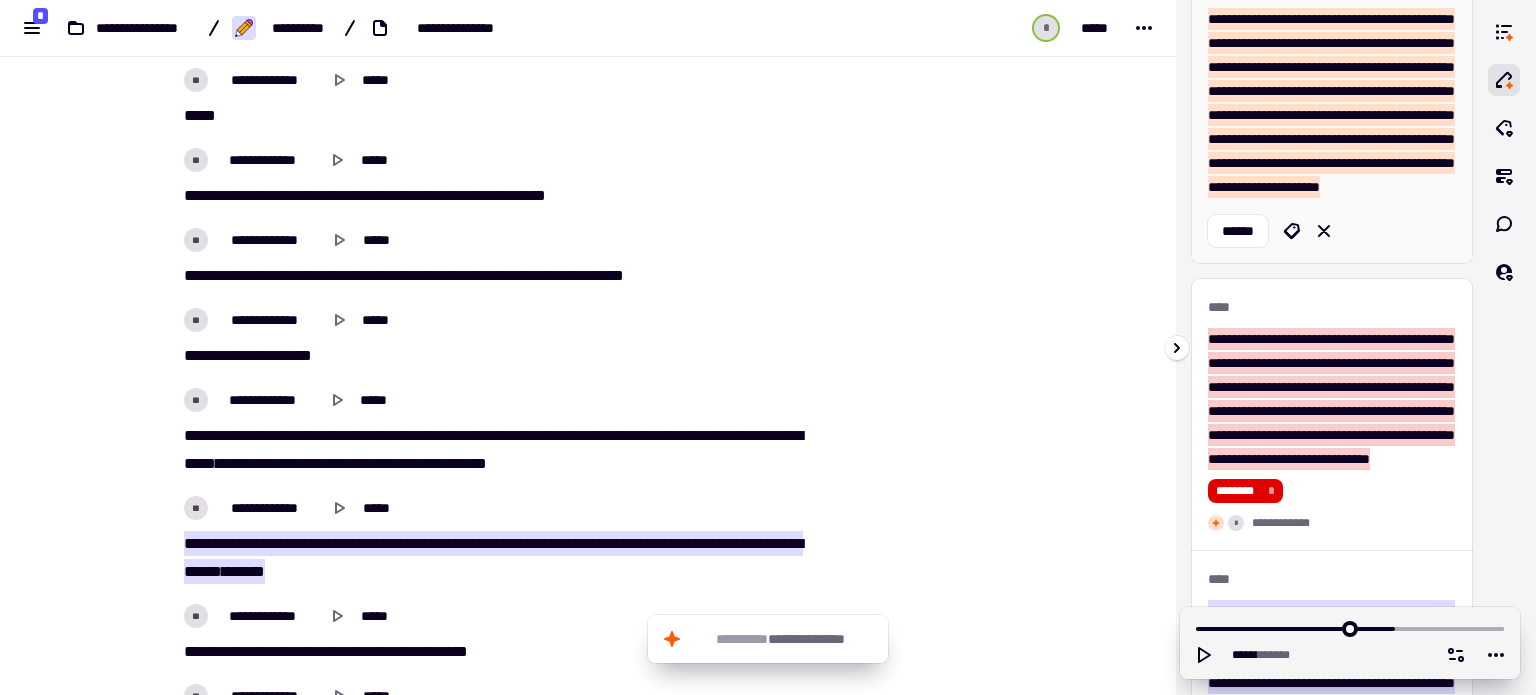 click on "**********" at bounding box center [1331, 103] 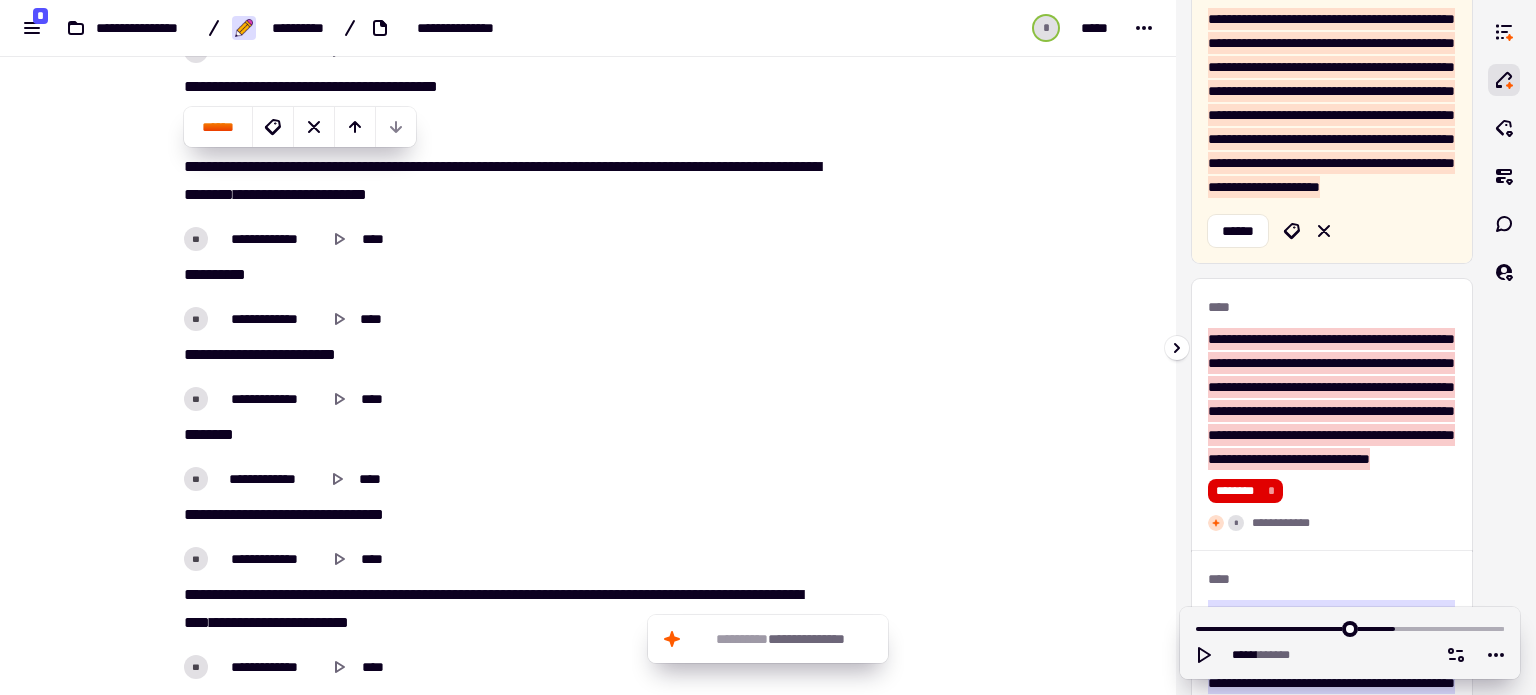 scroll, scrollTop: 5648, scrollLeft: 0, axis: vertical 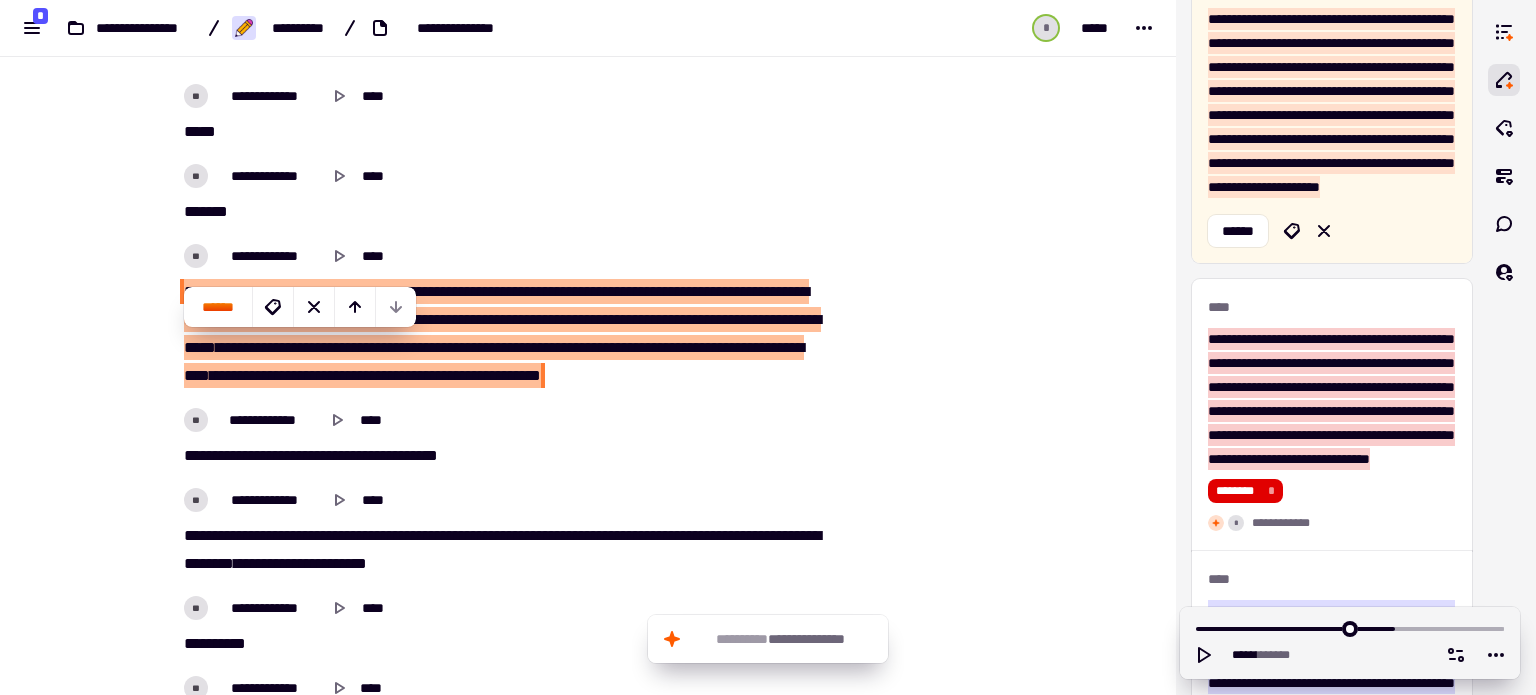 click on "**********" at bounding box center [500, 420] 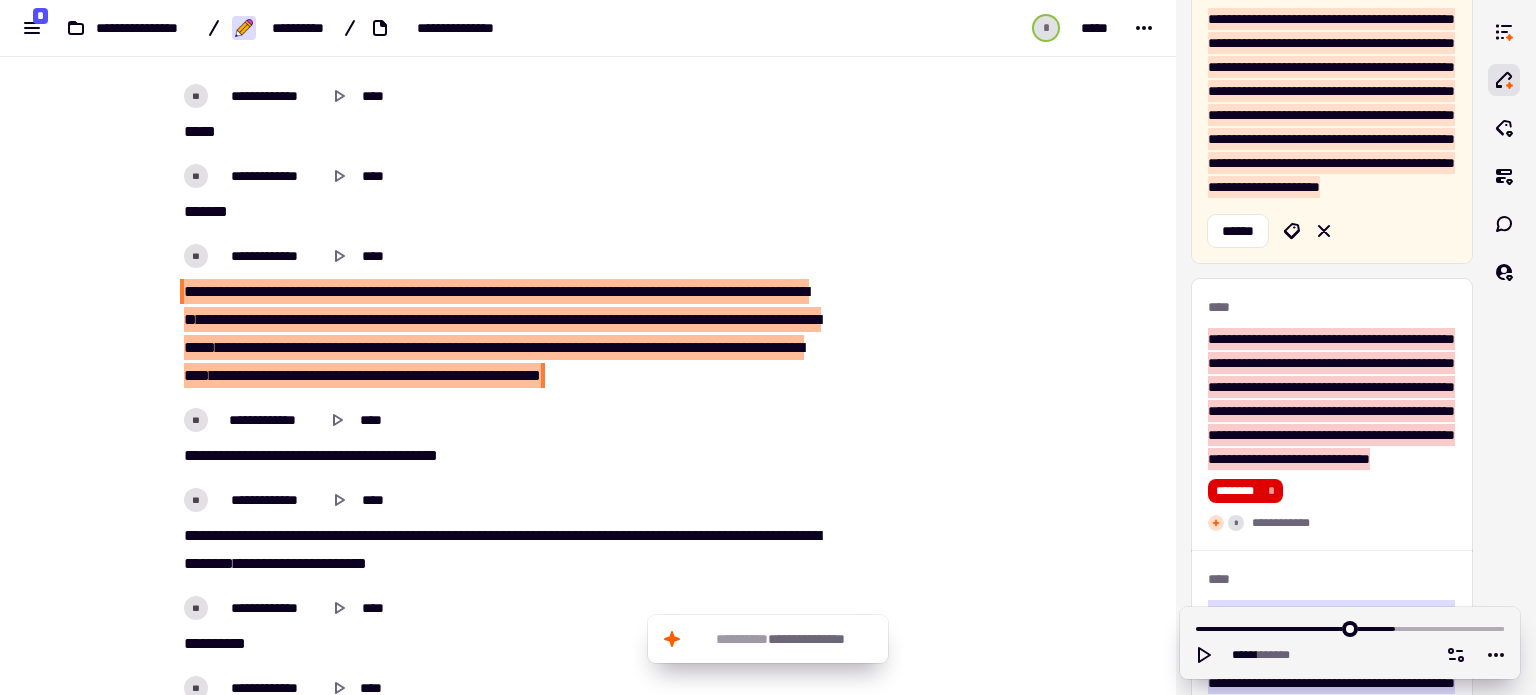 click on "**********" at bounding box center [500, 500] 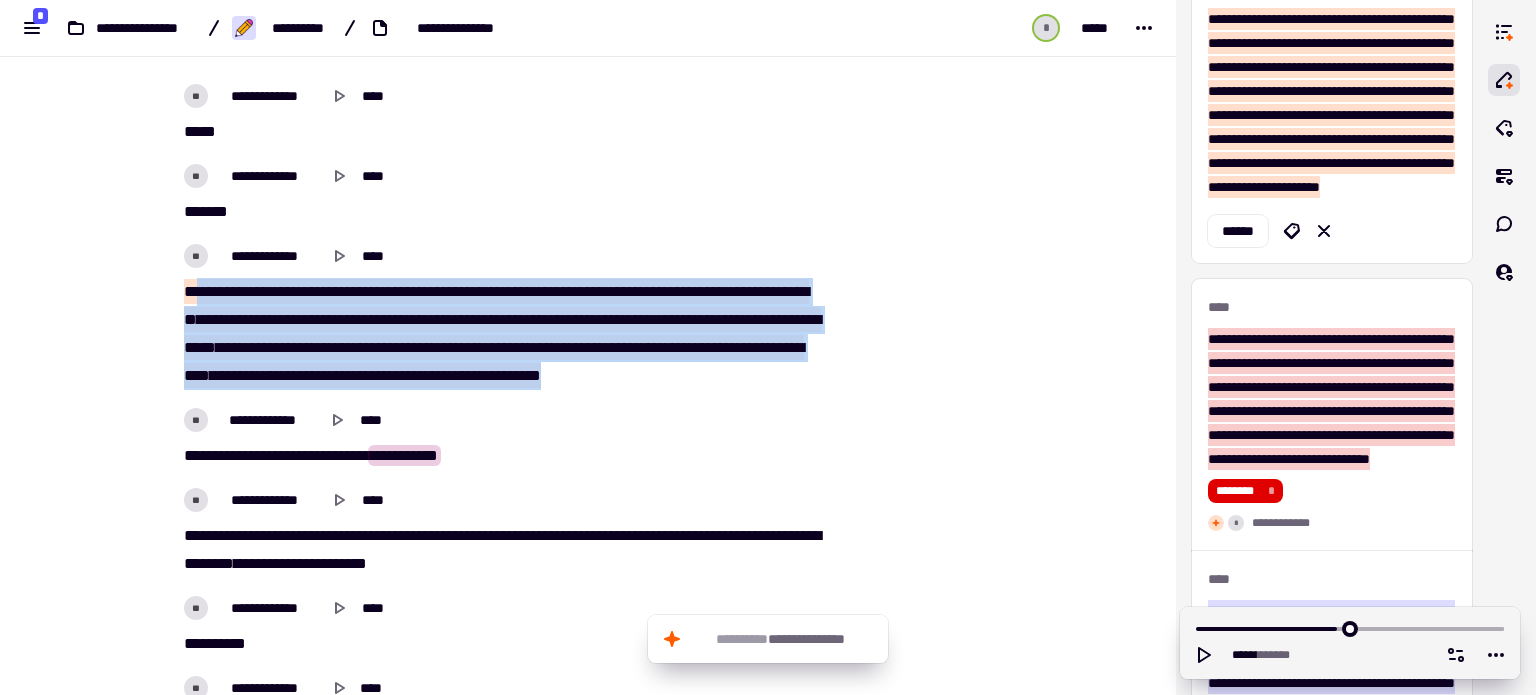 drag, startPoint x: 195, startPoint y: 343, endPoint x: 356, endPoint y: 462, distance: 200.2049 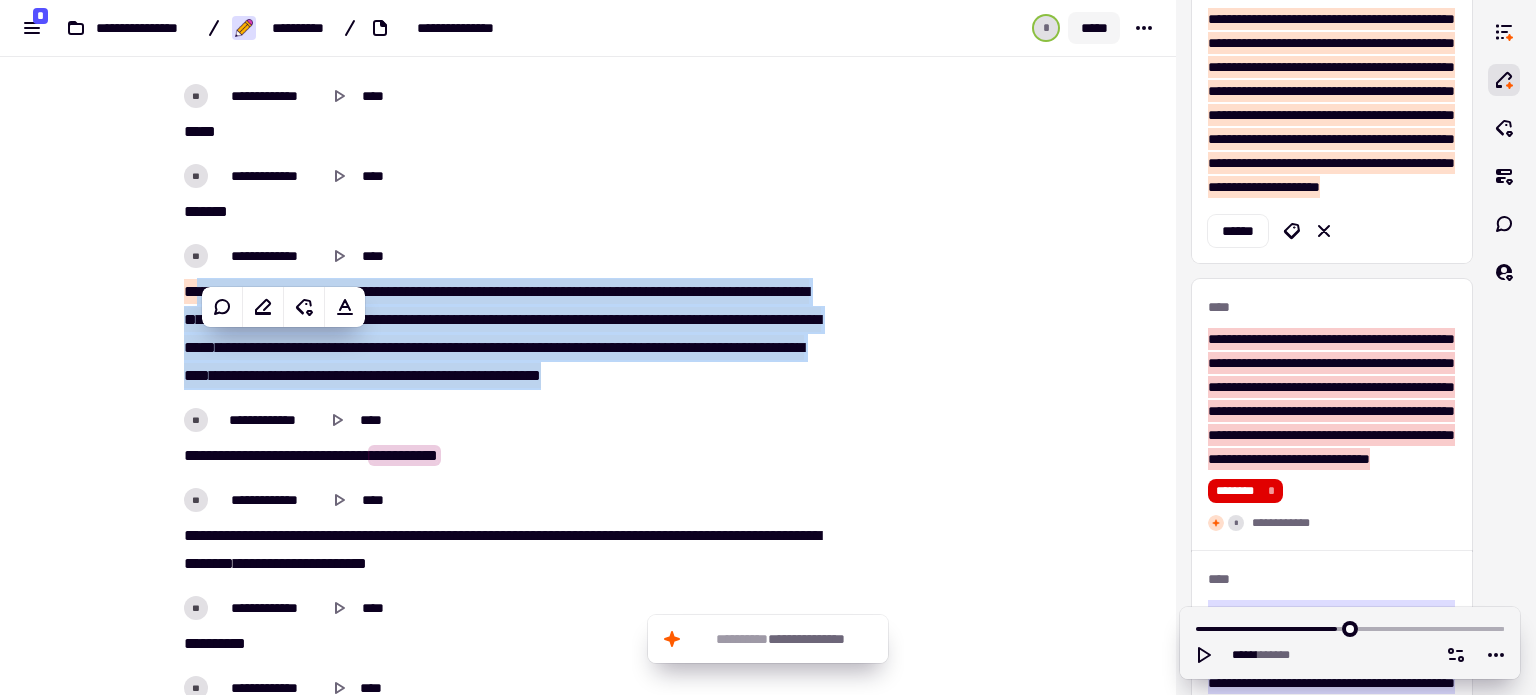copy on "[NUMBER] [STREET], [CITY], [STATE]" 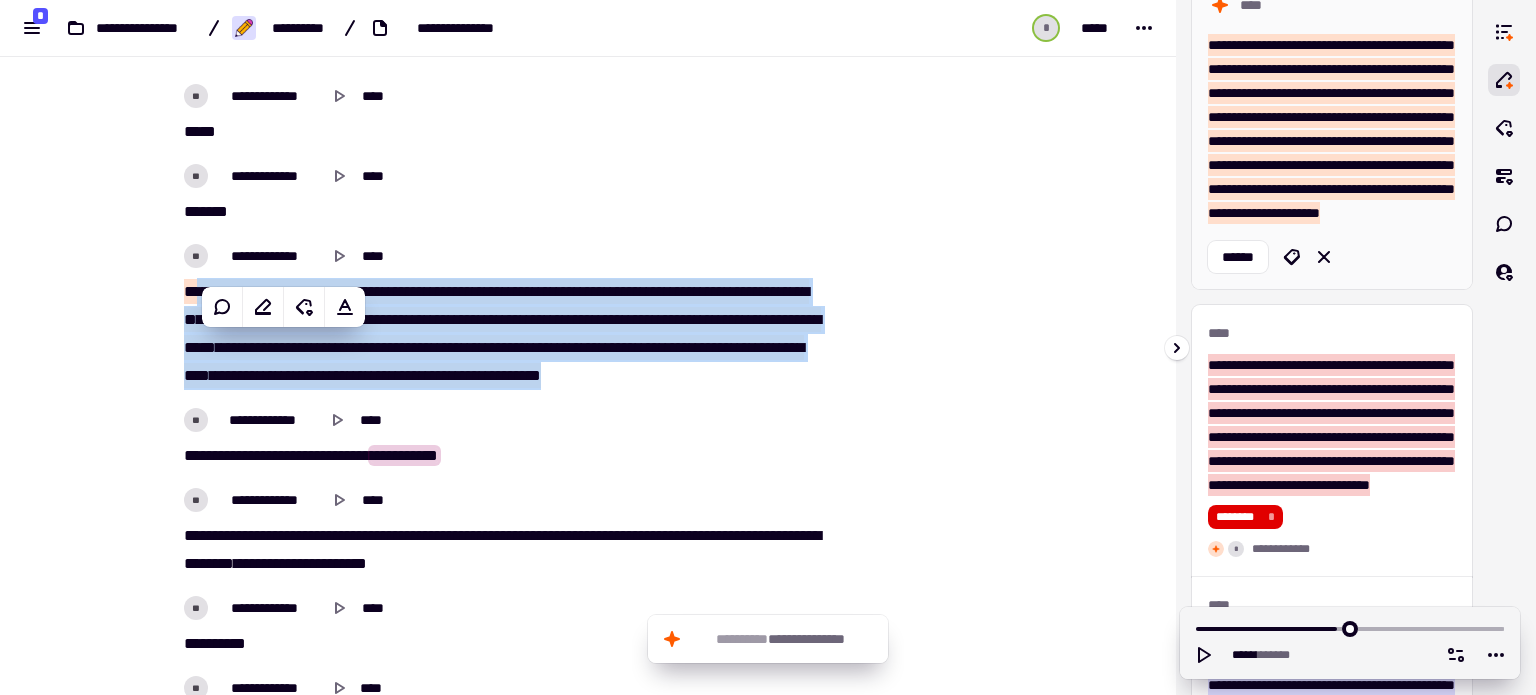 scroll, scrollTop: 1390, scrollLeft: 0, axis: vertical 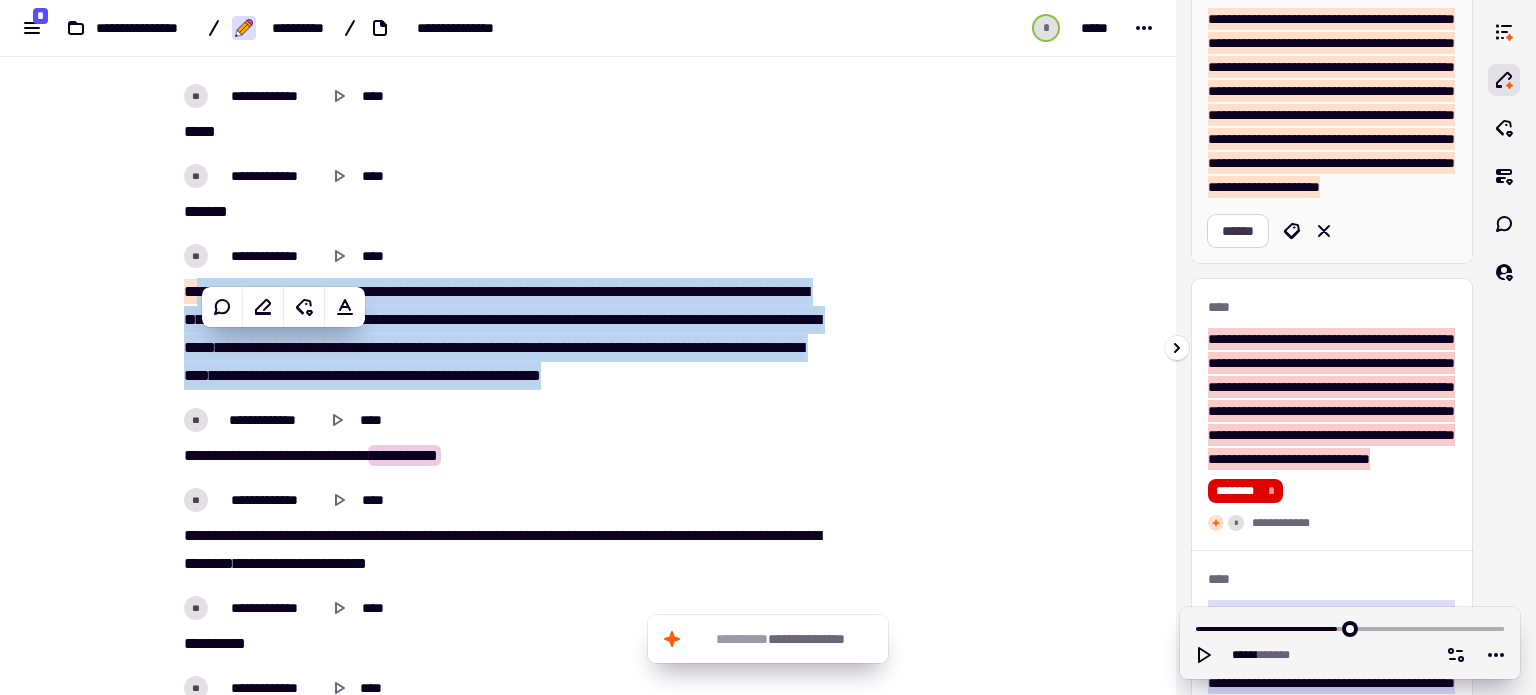 click on "******" 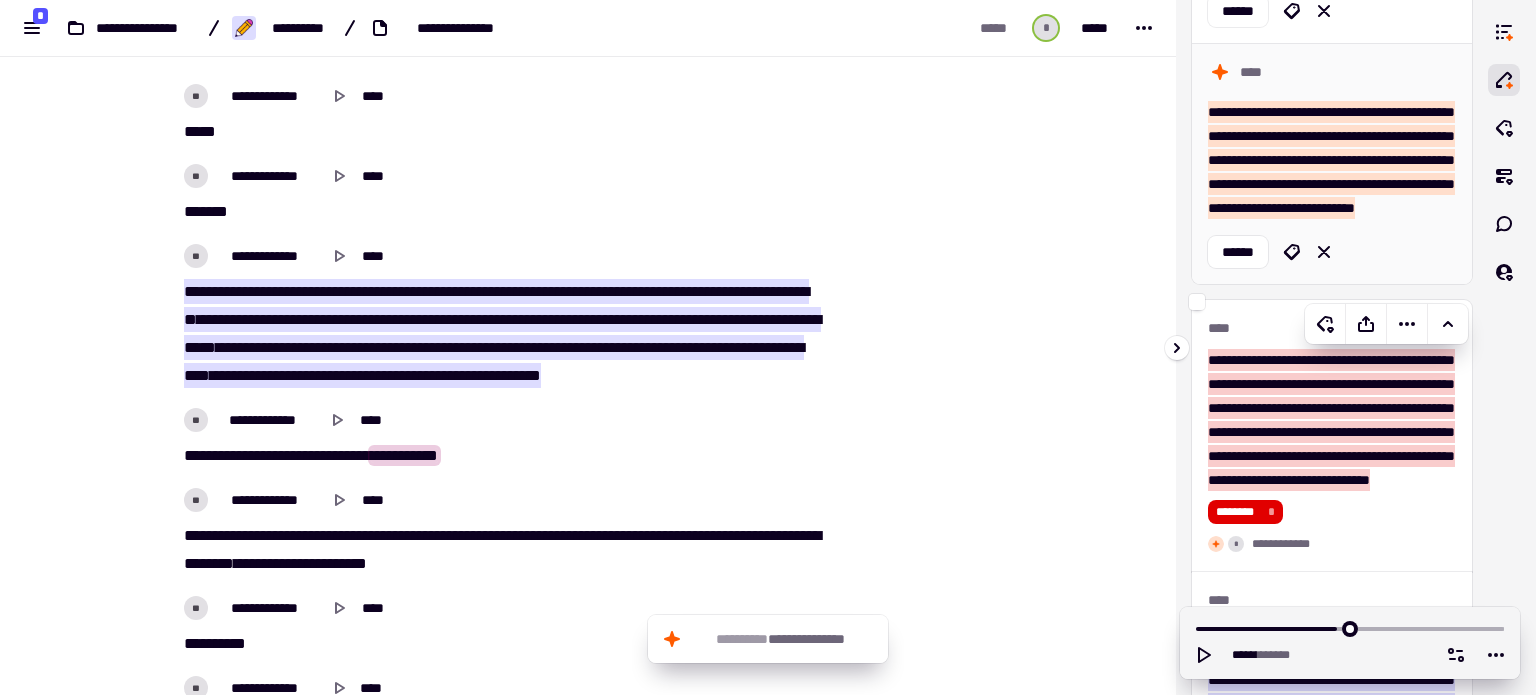 scroll, scrollTop: 990, scrollLeft: 0, axis: vertical 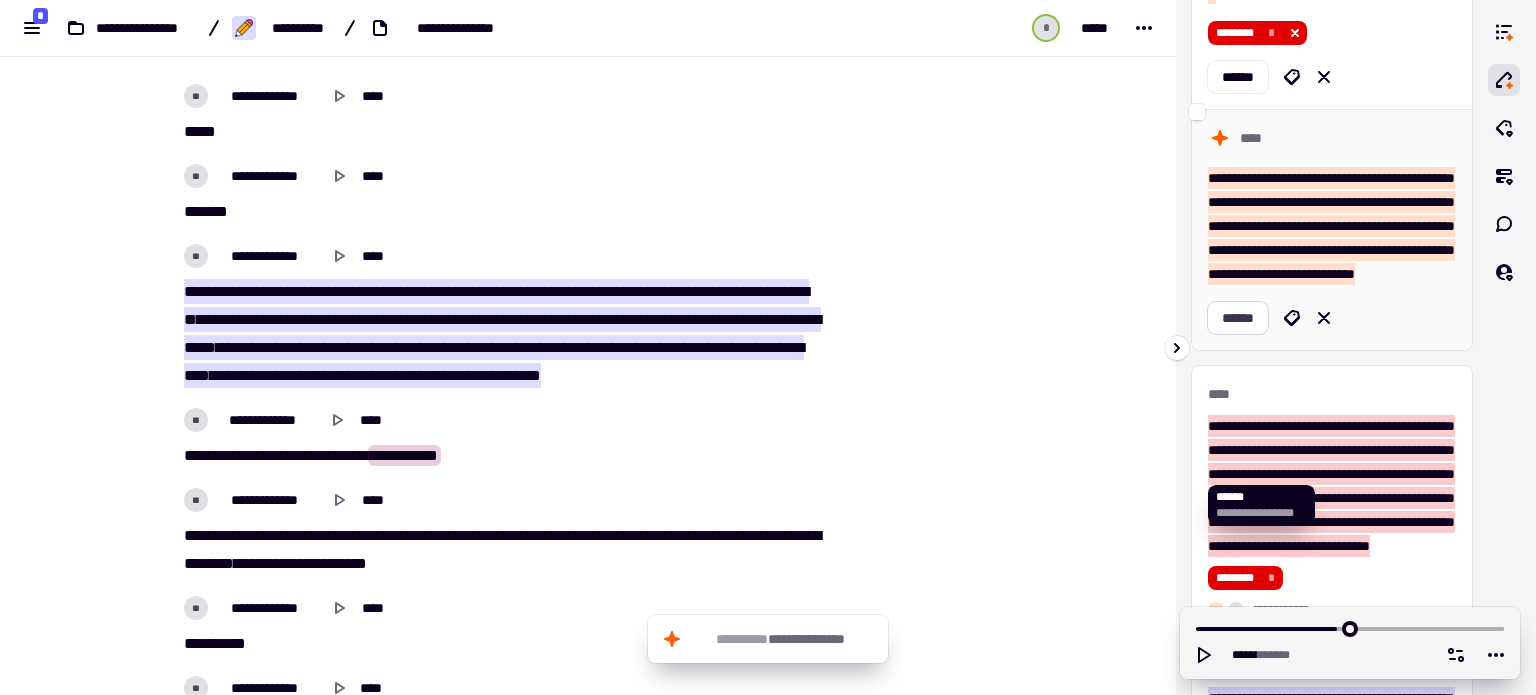 click on "******" 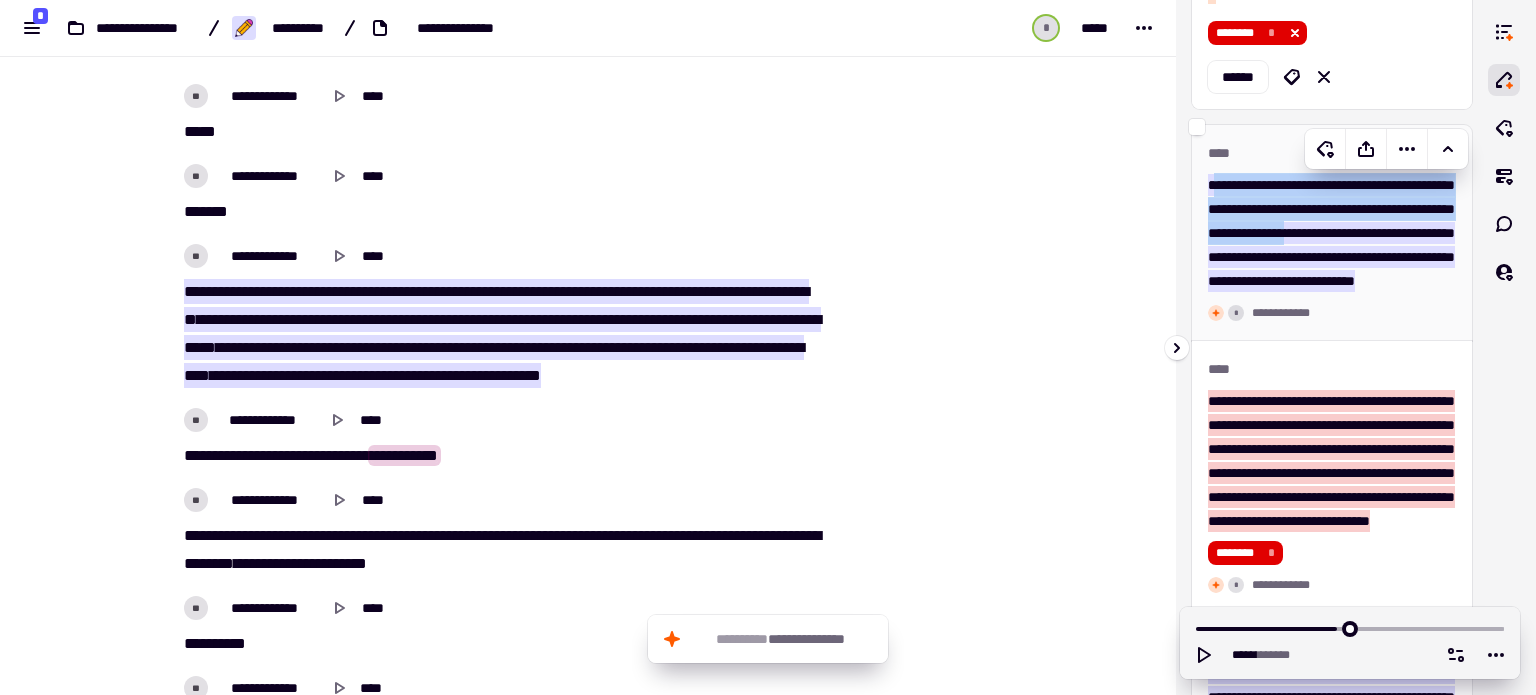 drag, startPoint x: 1213, startPoint y: 283, endPoint x: 1243, endPoint y: 353, distance: 76.15773 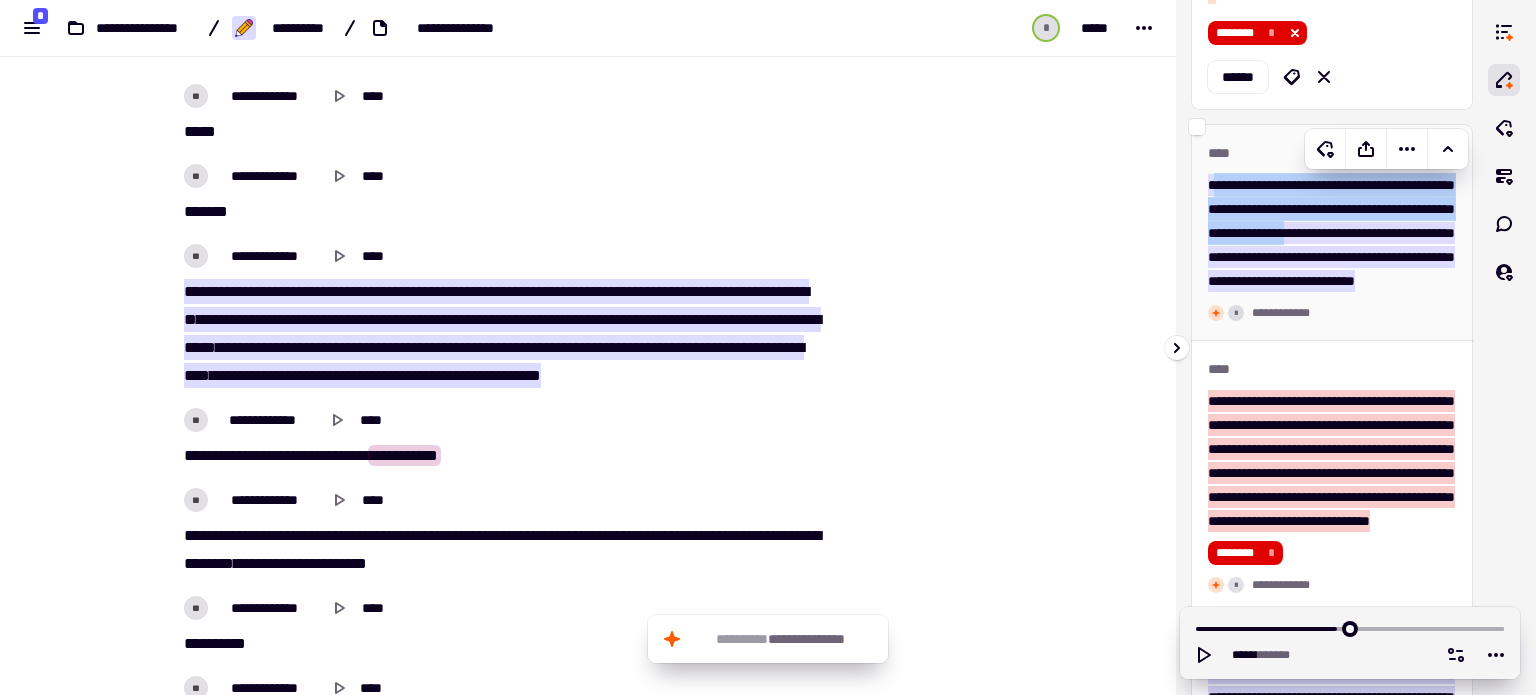 click on "**********" at bounding box center [1331, 233] 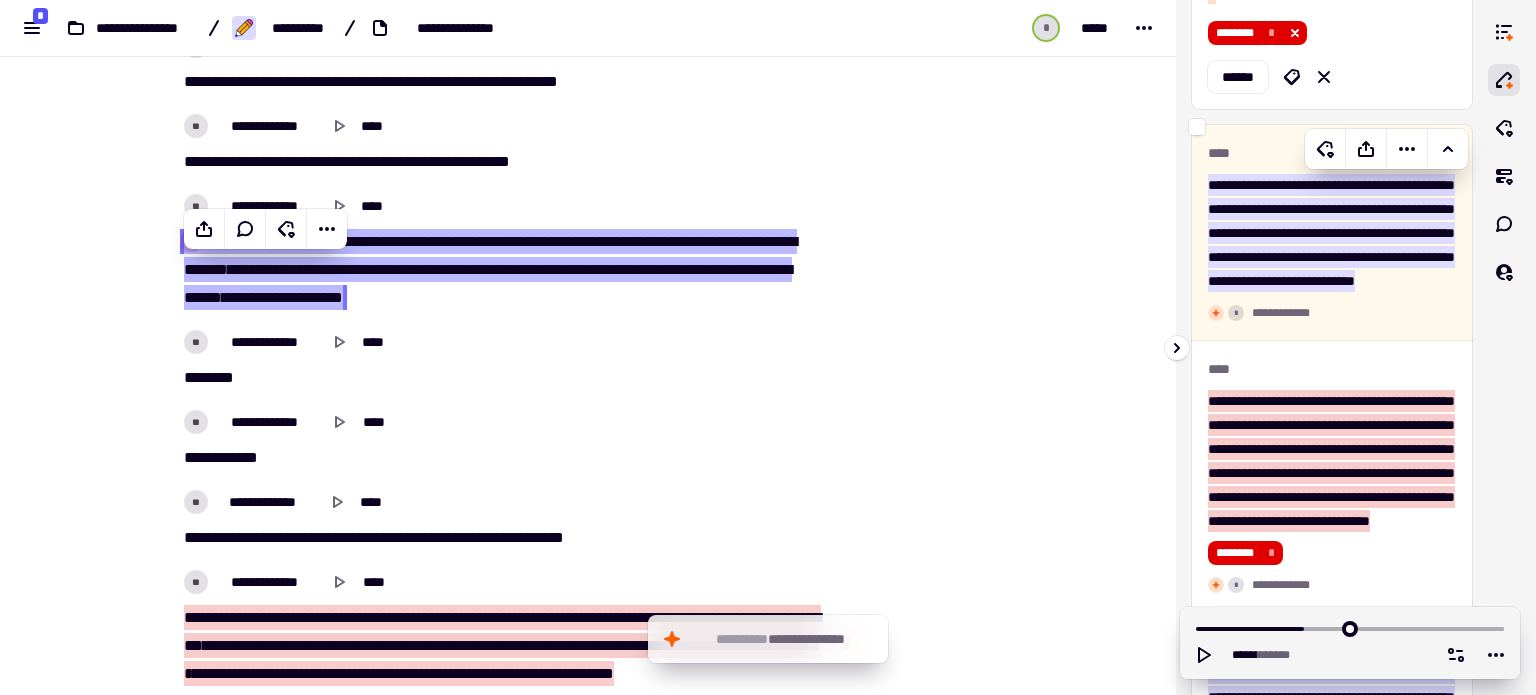 scroll, scrollTop: 4492, scrollLeft: 0, axis: vertical 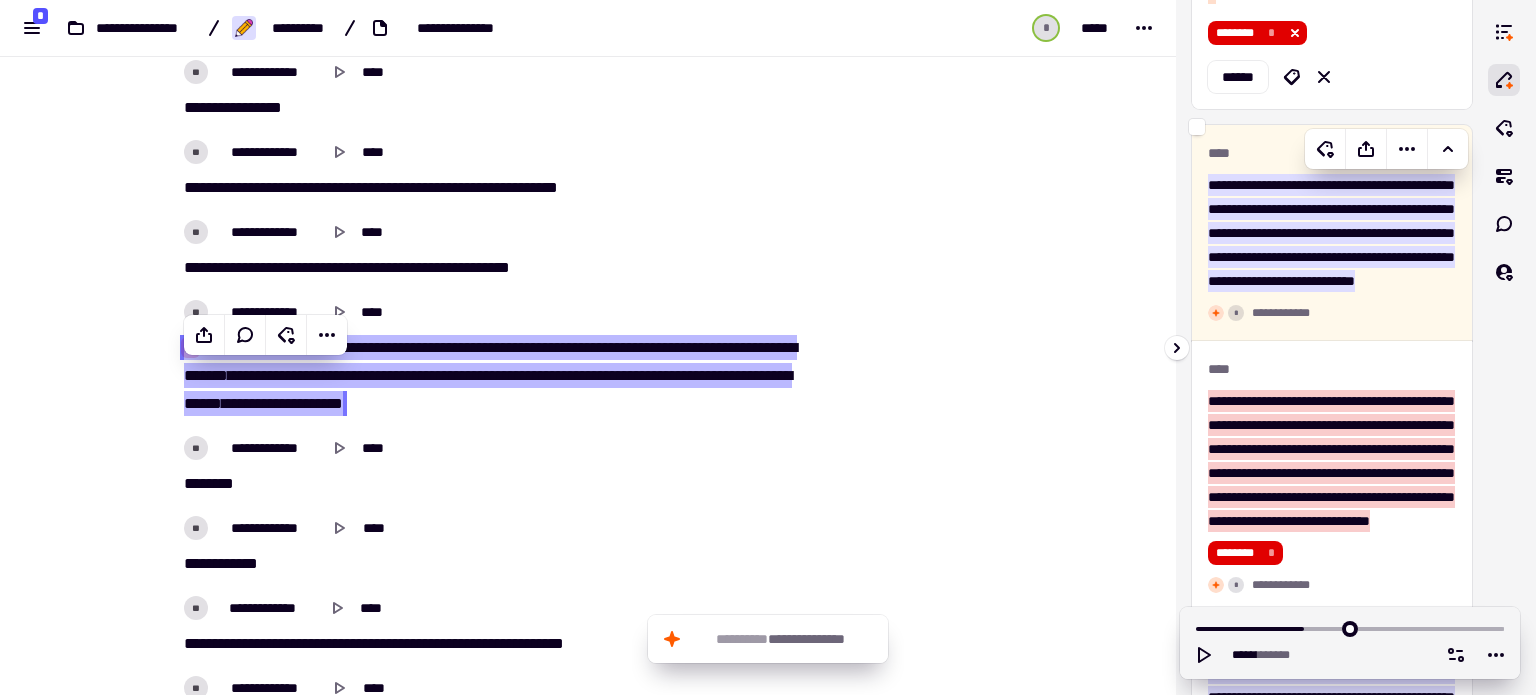 click on "**********" at bounding box center (1332, 233) 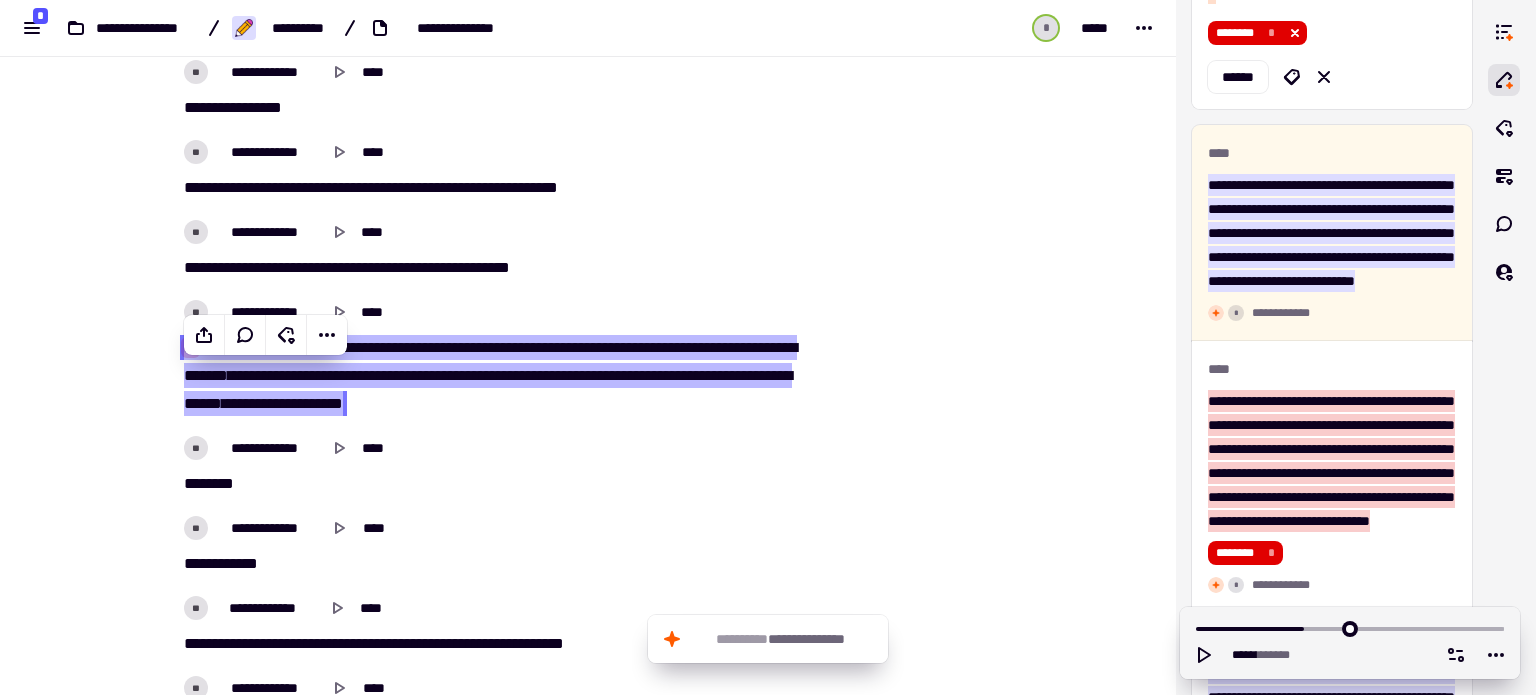 click at bounding box center [936, -1802] 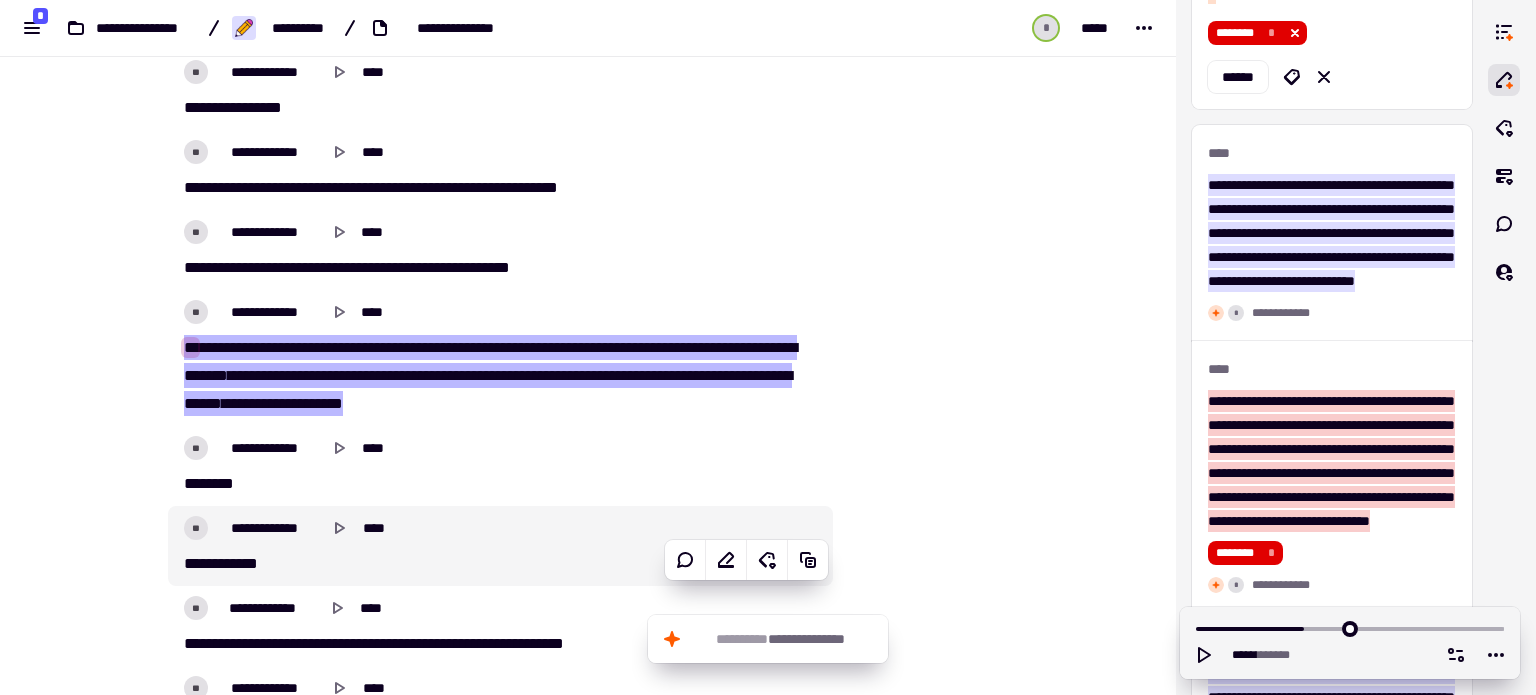 click on "**********" at bounding box center [500, 546] 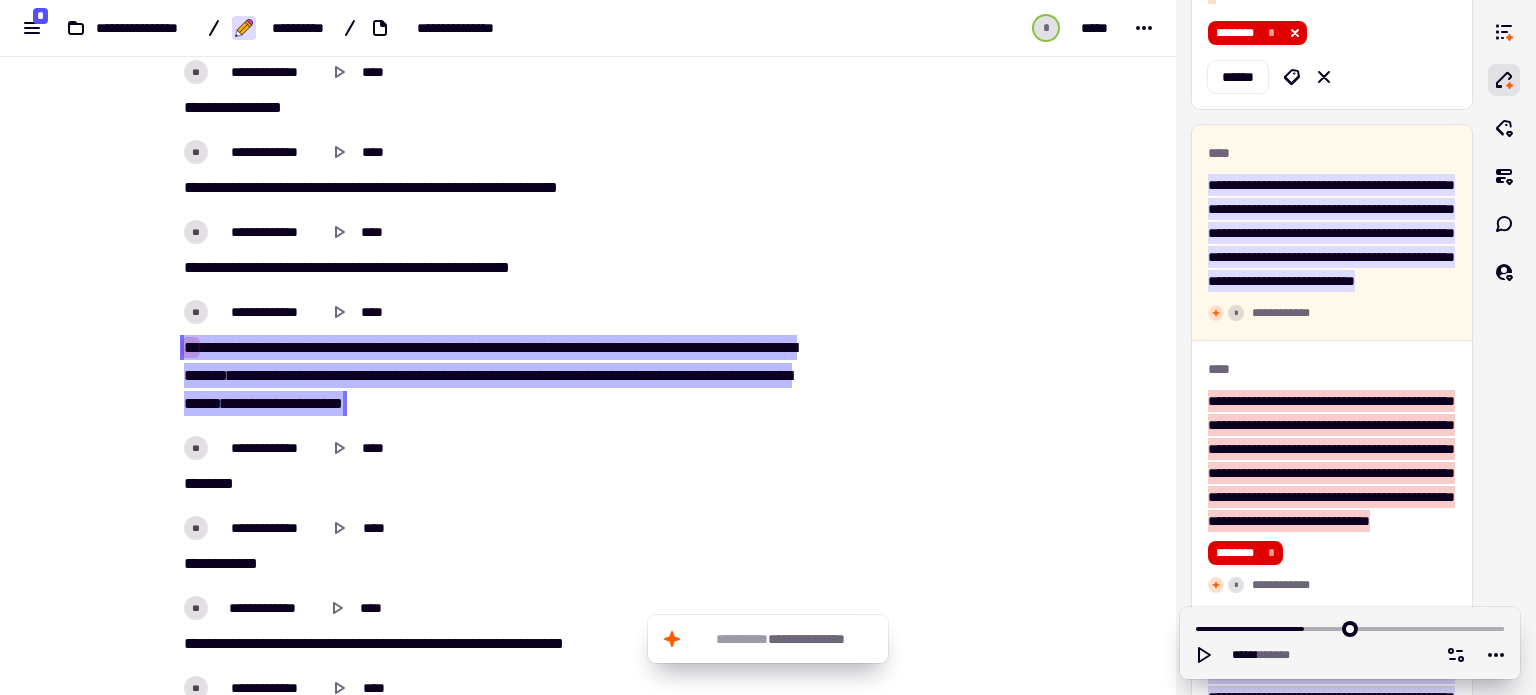 drag, startPoint x: 177, startPoint y: 371, endPoint x: 468, endPoint y: 429, distance: 296.7238 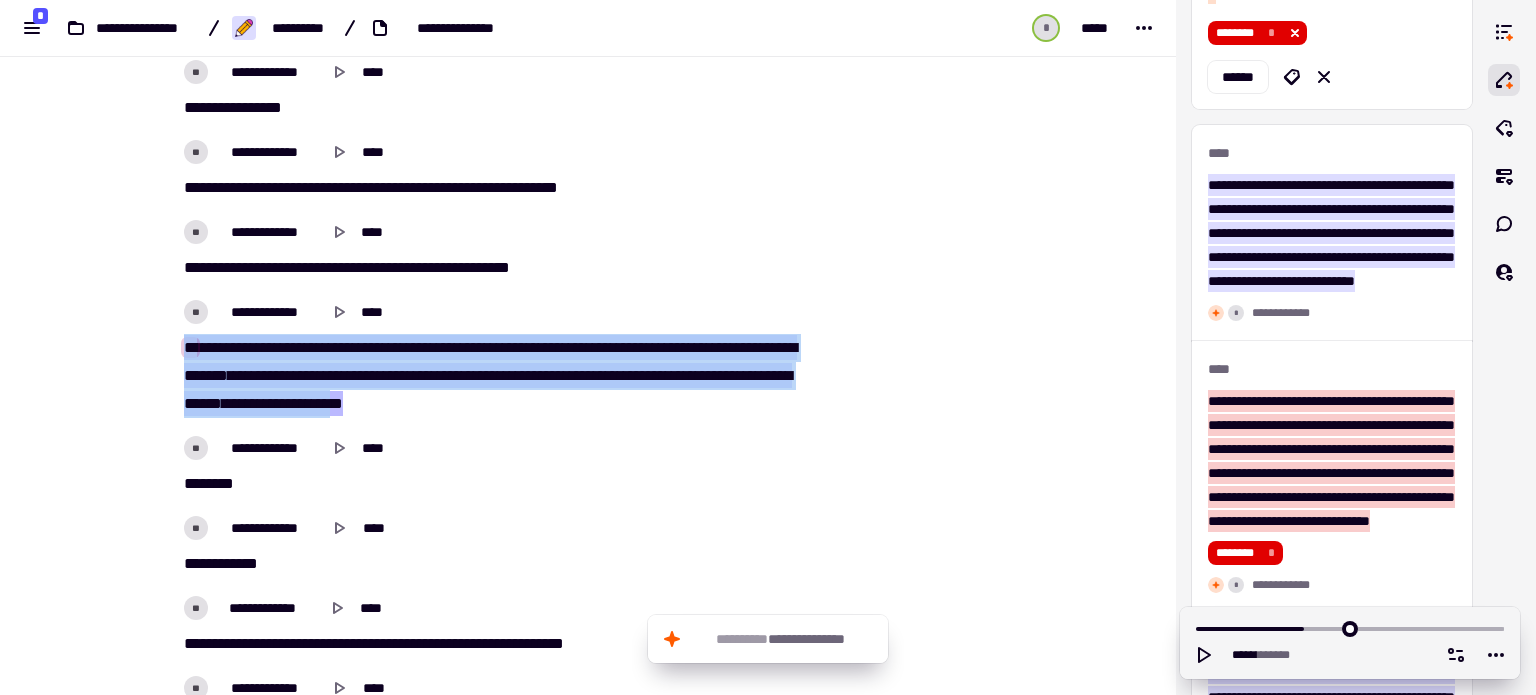 drag, startPoint x: 465, startPoint y: 430, endPoint x: 179, endPoint y: 374, distance: 291.43094 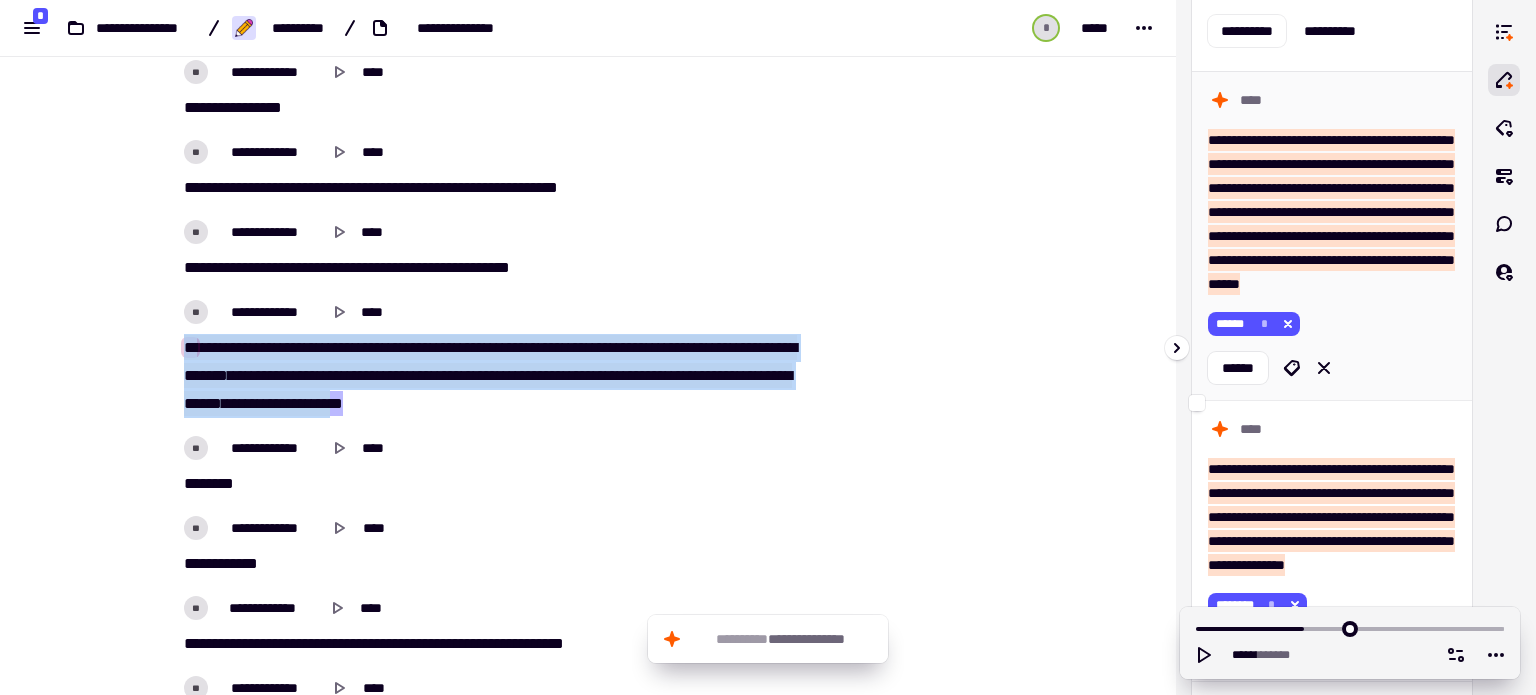 scroll, scrollTop: 90, scrollLeft: 0, axis: vertical 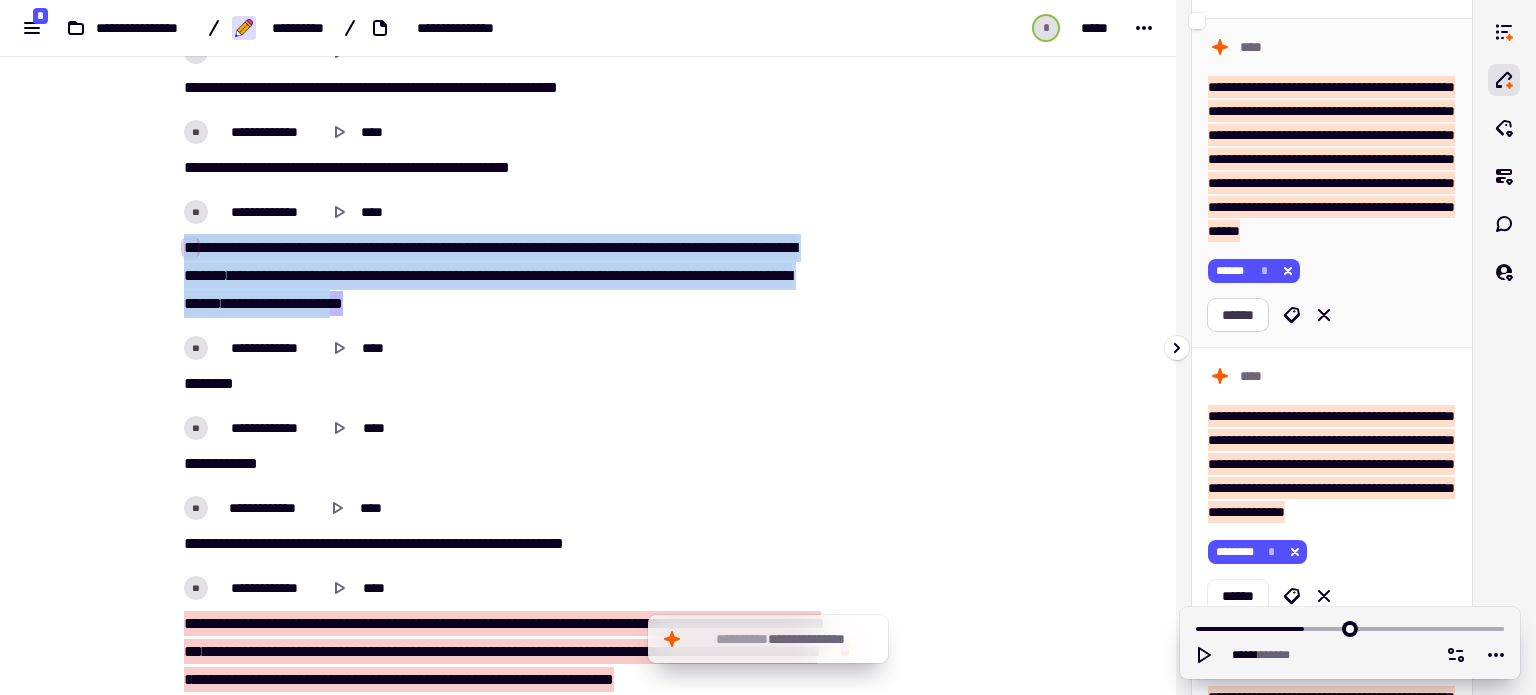 click on "******" 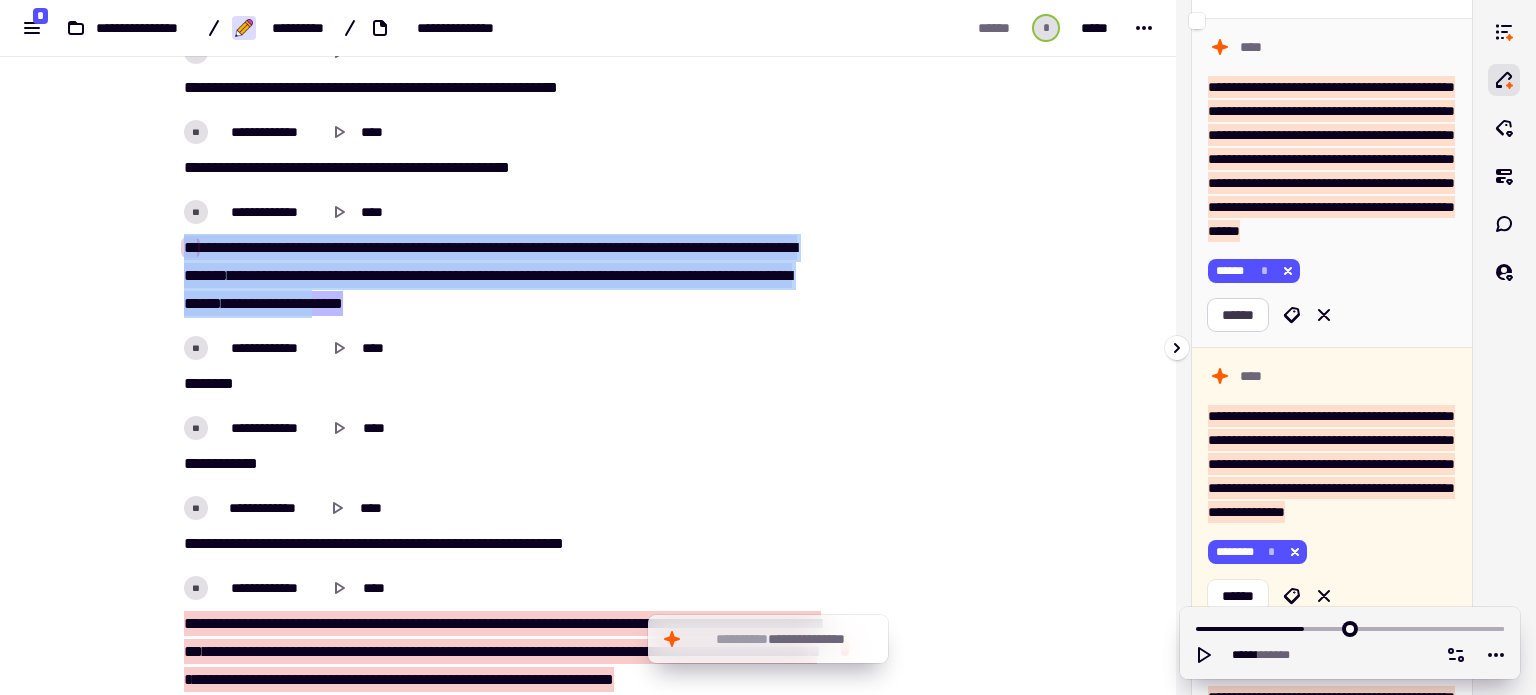 scroll, scrollTop: 4164, scrollLeft: 0, axis: vertical 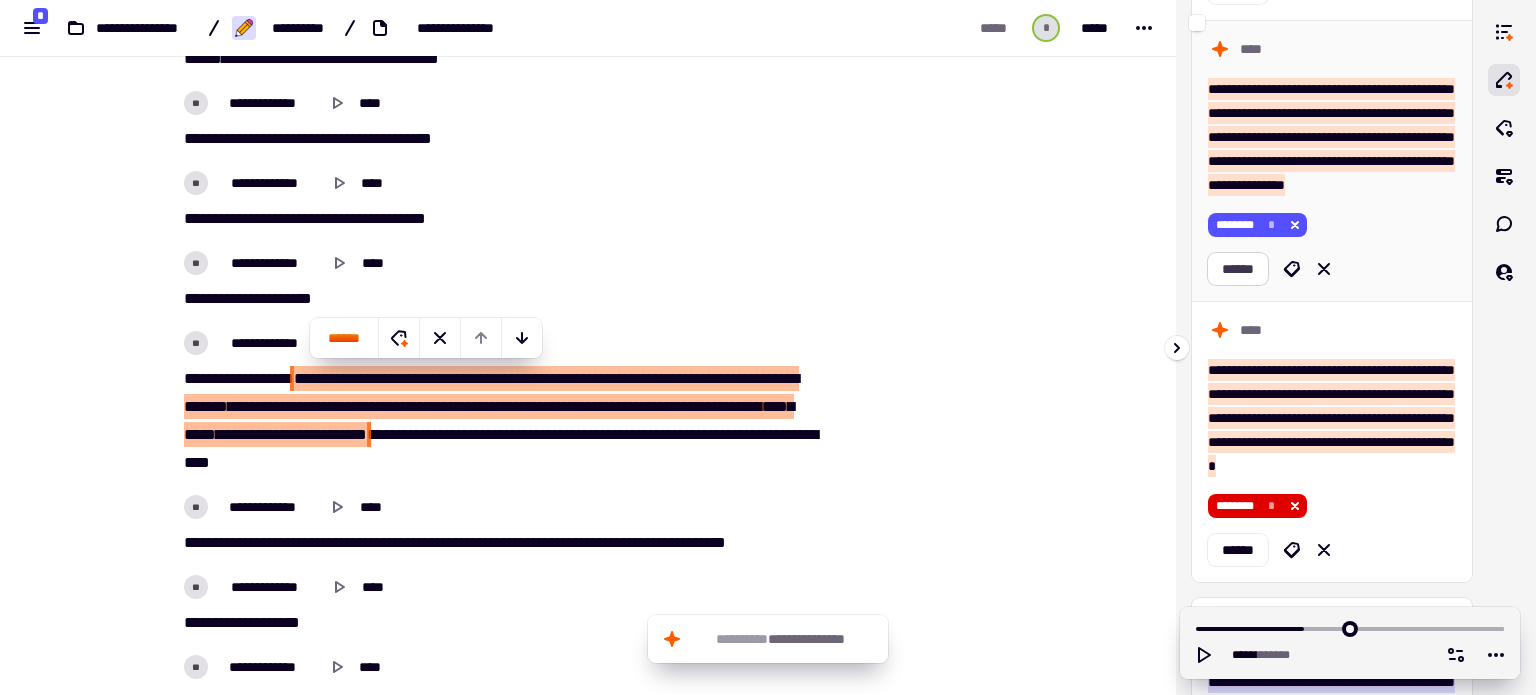 click on "******" 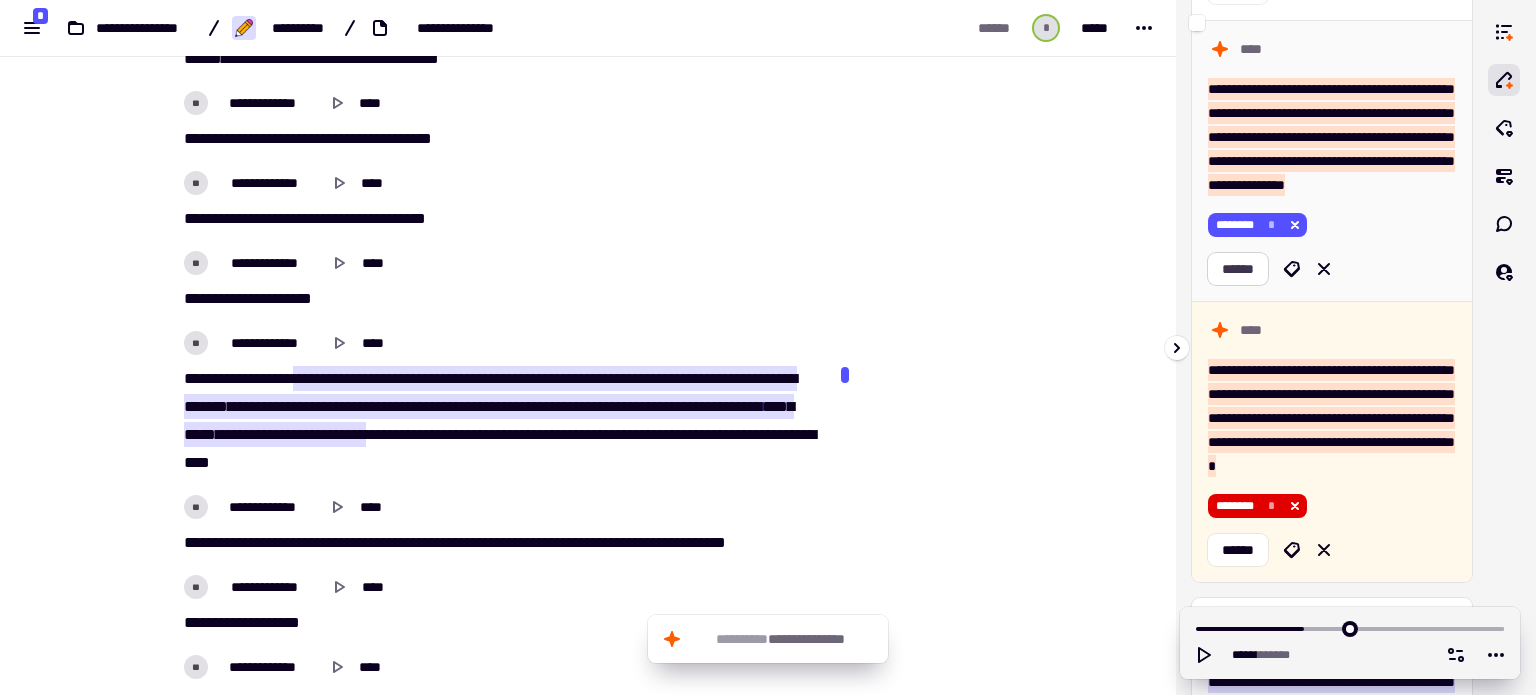 scroll, scrollTop: 2272, scrollLeft: 0, axis: vertical 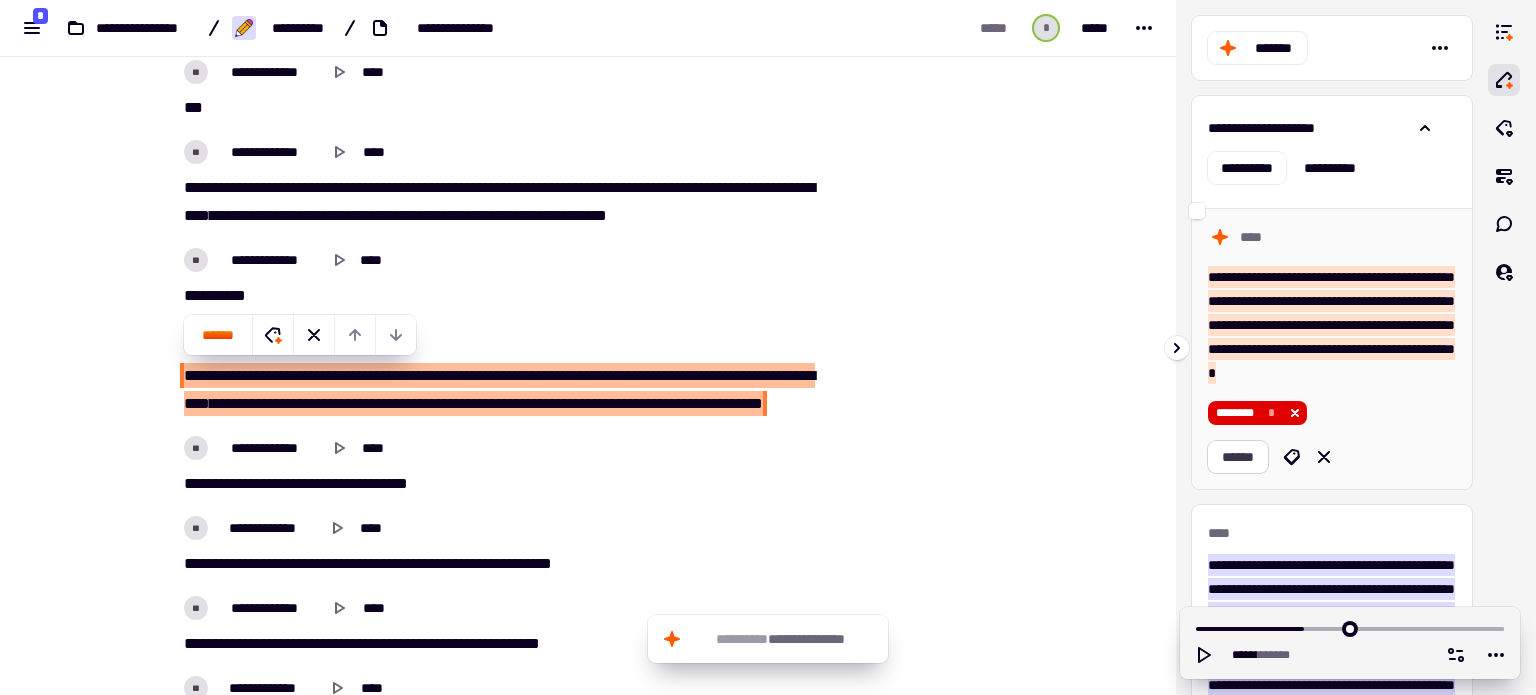 click on "******" 